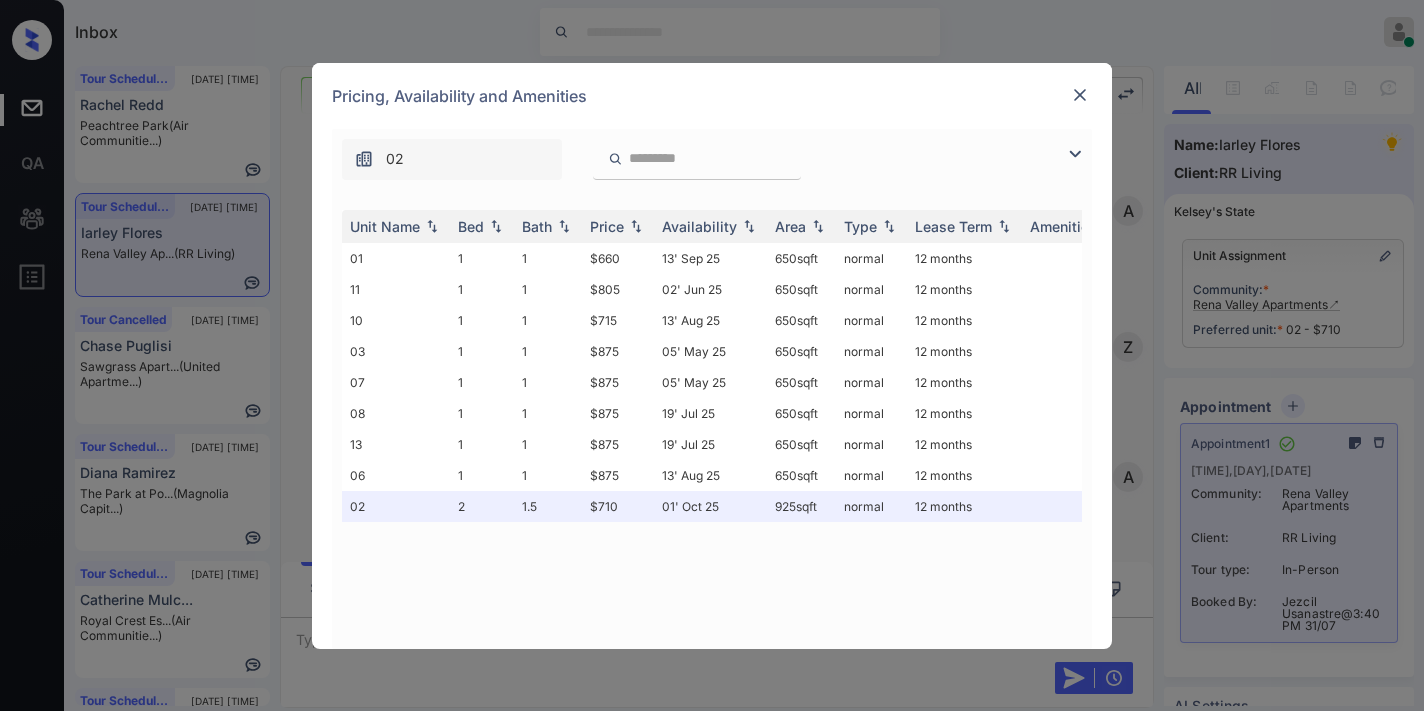 scroll, scrollTop: 0, scrollLeft: 0, axis: both 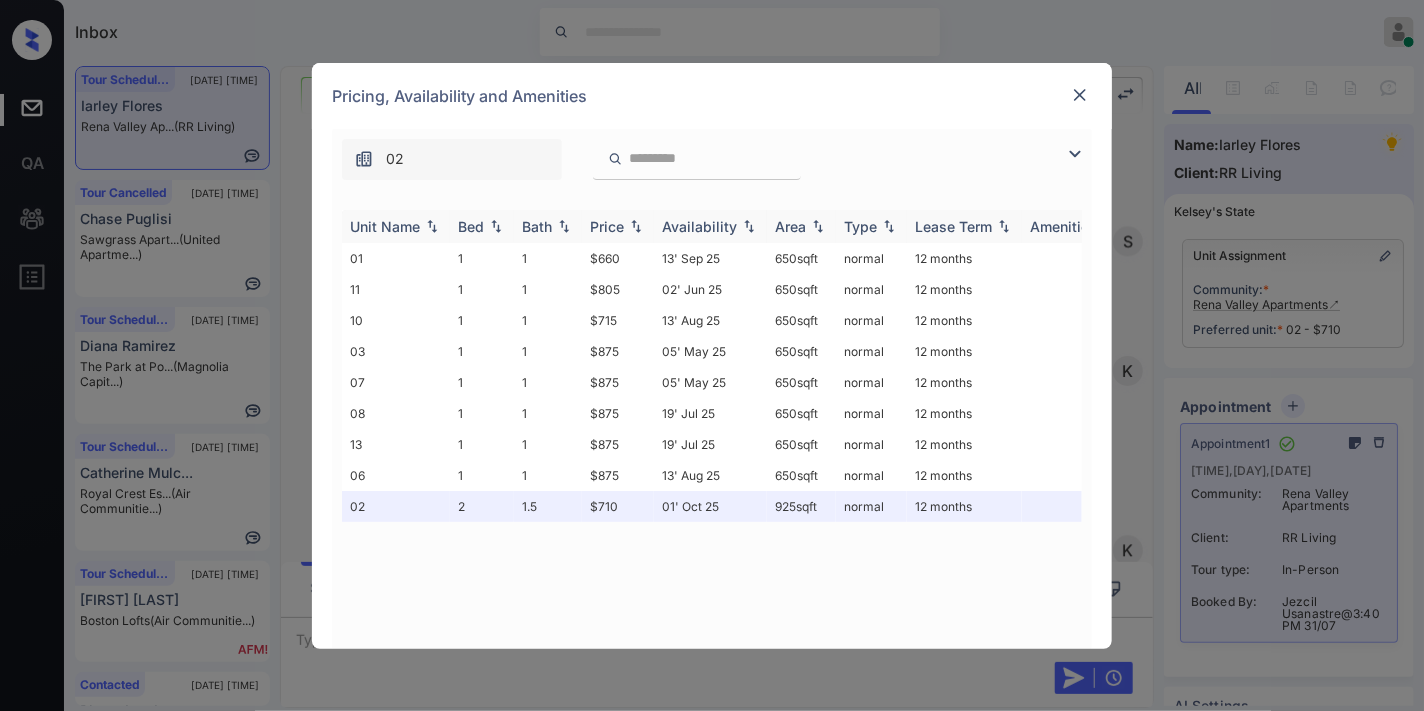 click on "Availability" at bounding box center (699, 226) 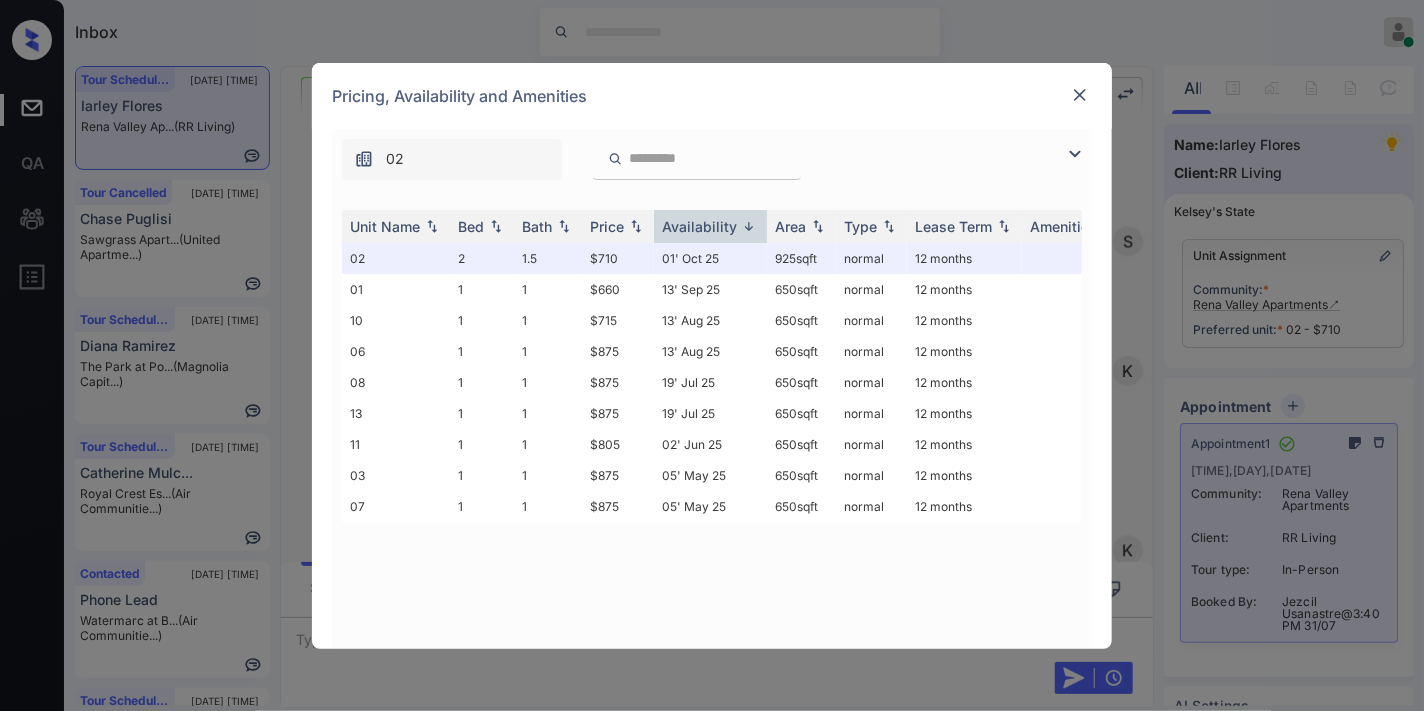 click at bounding box center (1080, 95) 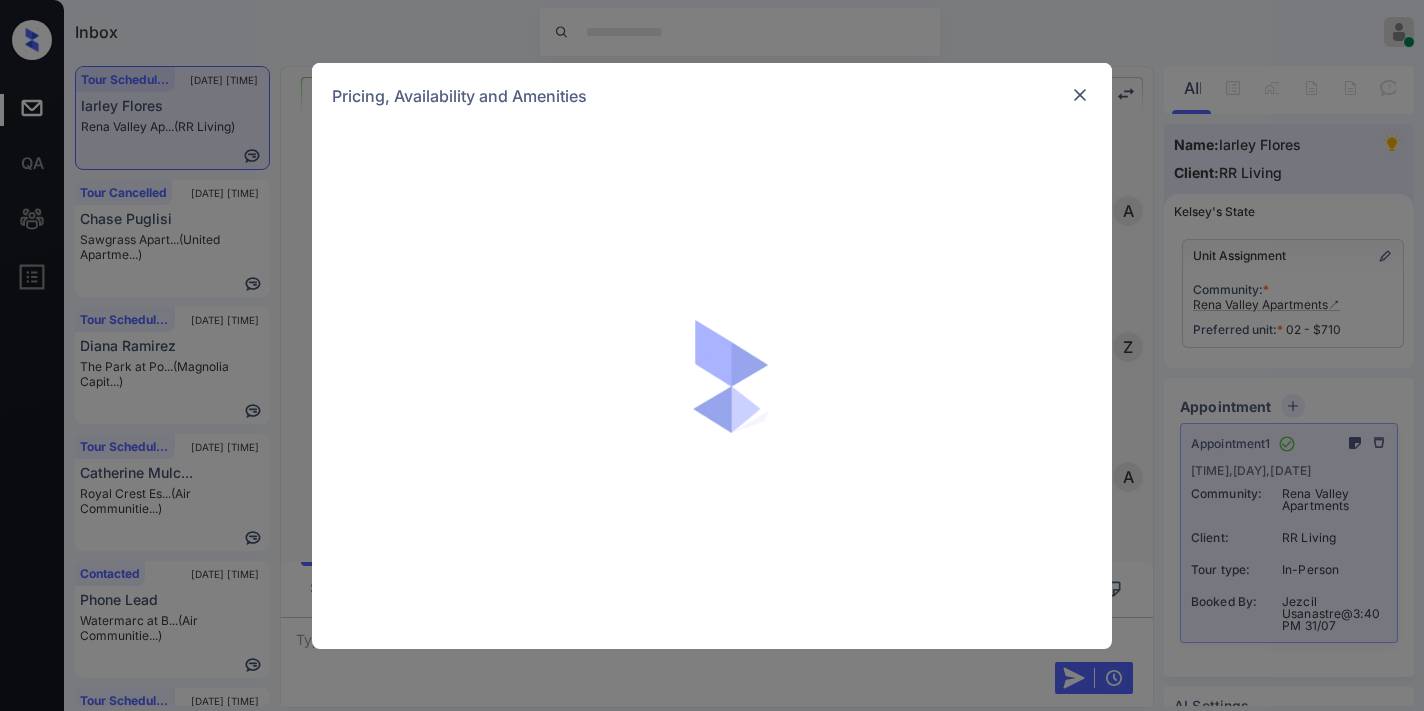 scroll, scrollTop: 0, scrollLeft: 0, axis: both 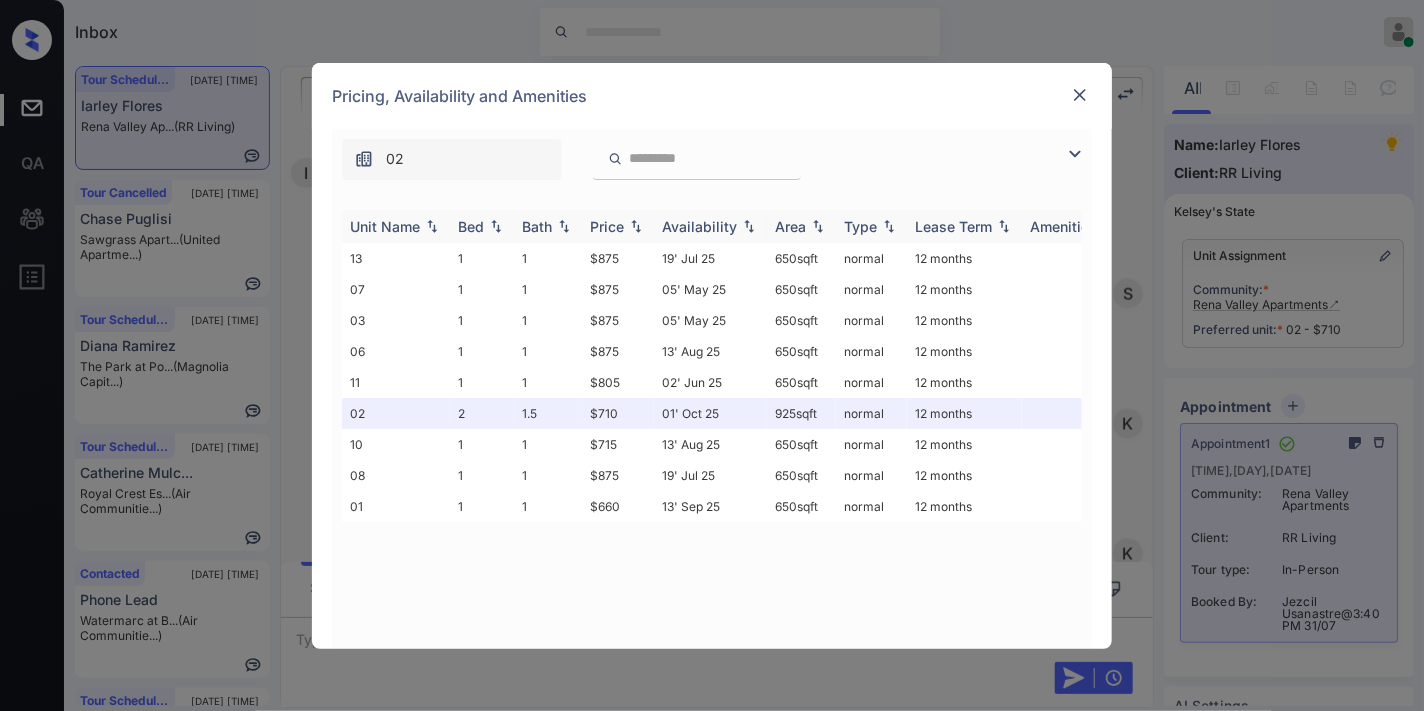 click on "Price" at bounding box center (607, 226) 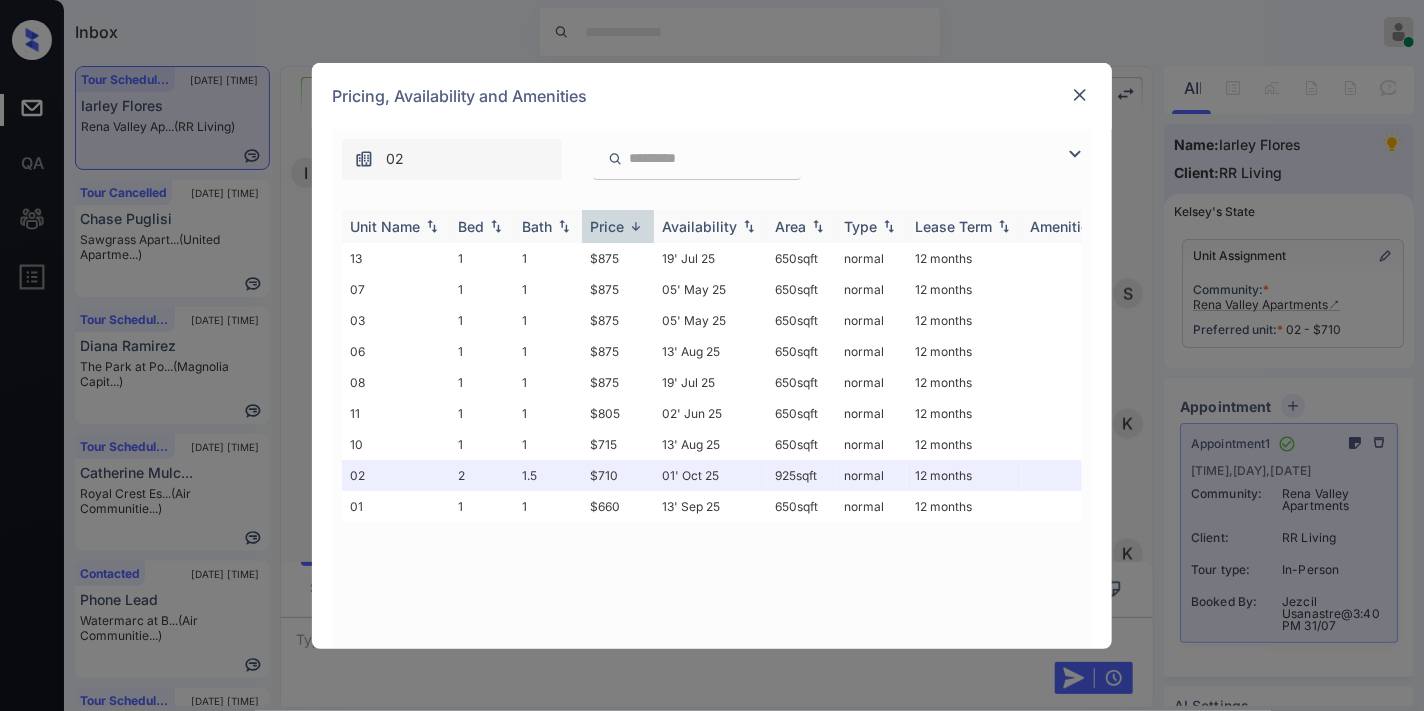 click on "Price" at bounding box center (607, 226) 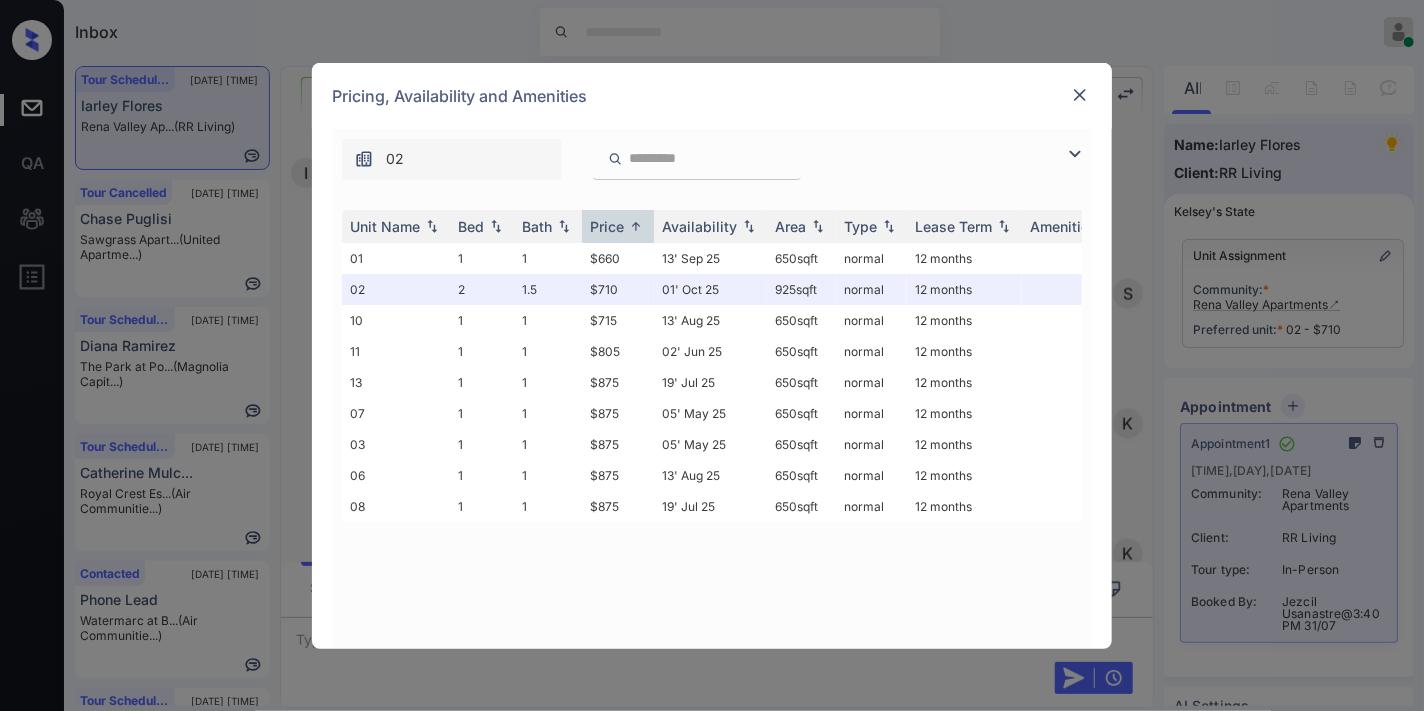 click at bounding box center (1080, 95) 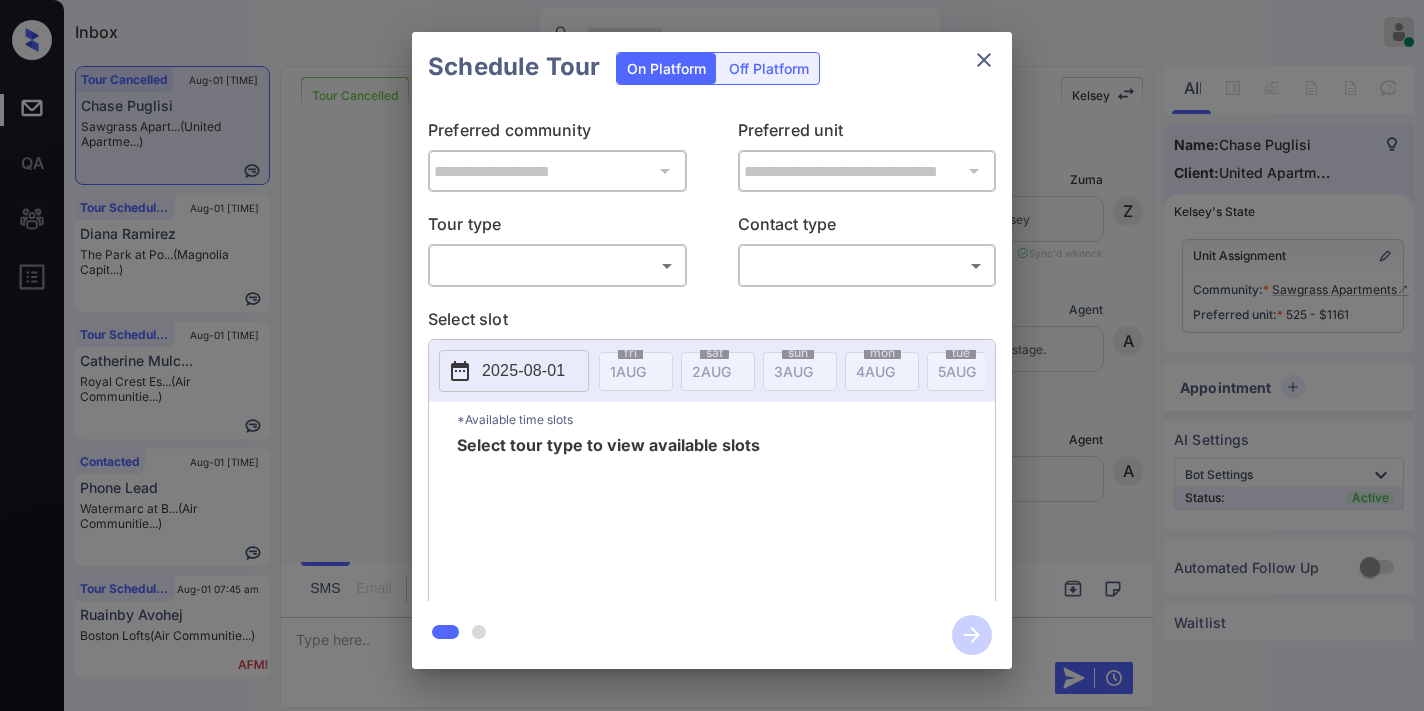 scroll, scrollTop: 0, scrollLeft: 0, axis: both 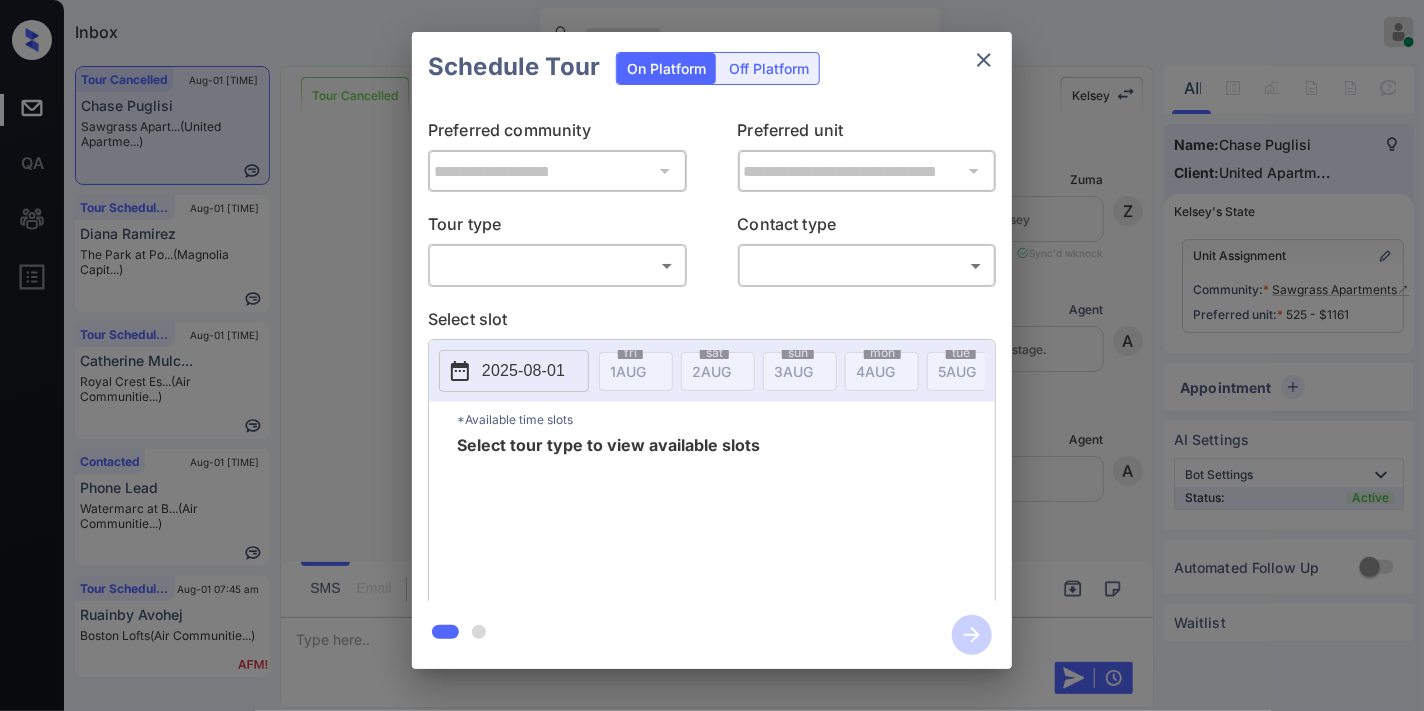 click on "Inbox Samantha Soliven Online Set yourself   offline Set yourself   on break Profile Switch to  dark  mode Sign out Tour Cancelled Aug-01 07:34 am   Chase Puglisi Sawgrass Apart...  (United Apartme...) Tour Scheduled Aug-01 07:35 am   Diana Ramirez The Park at Po...  (Magnolia Capit...) Tour Scheduled Aug-01 07:35 am   Catherine Mulc... Royal Crest Es...  (Air Communitie...) Contacted Aug-01 07:41 am   Phone Lead Watermarc at B...  (Air Communitie...) Tour Scheduled Aug-01 07:45 am   Ruainby Avohej Boston Lofts  (Air Communitie...) Tour Cancelled Lost Lead Sentiment: Angry Upon sliding the acknowledgement:  Lead will move to lost stage. * ​ SMS and call option will be set to opt out. AFM will be turned off for the lead. Kelsey New Message Zuma Lead transferred to leasing agent: kelsey Jul 29, 2025 03:03 am  Sync'd w  knock Z New Message Agent Lead created via webhook in Inbound stage. Jul 29, 2025 03:03 am A New Message Agent AFM Request sent to Kelsey. Jul 29, 2025 03:03 am A New Message Agent Notes Note:" at bounding box center (712, 355) 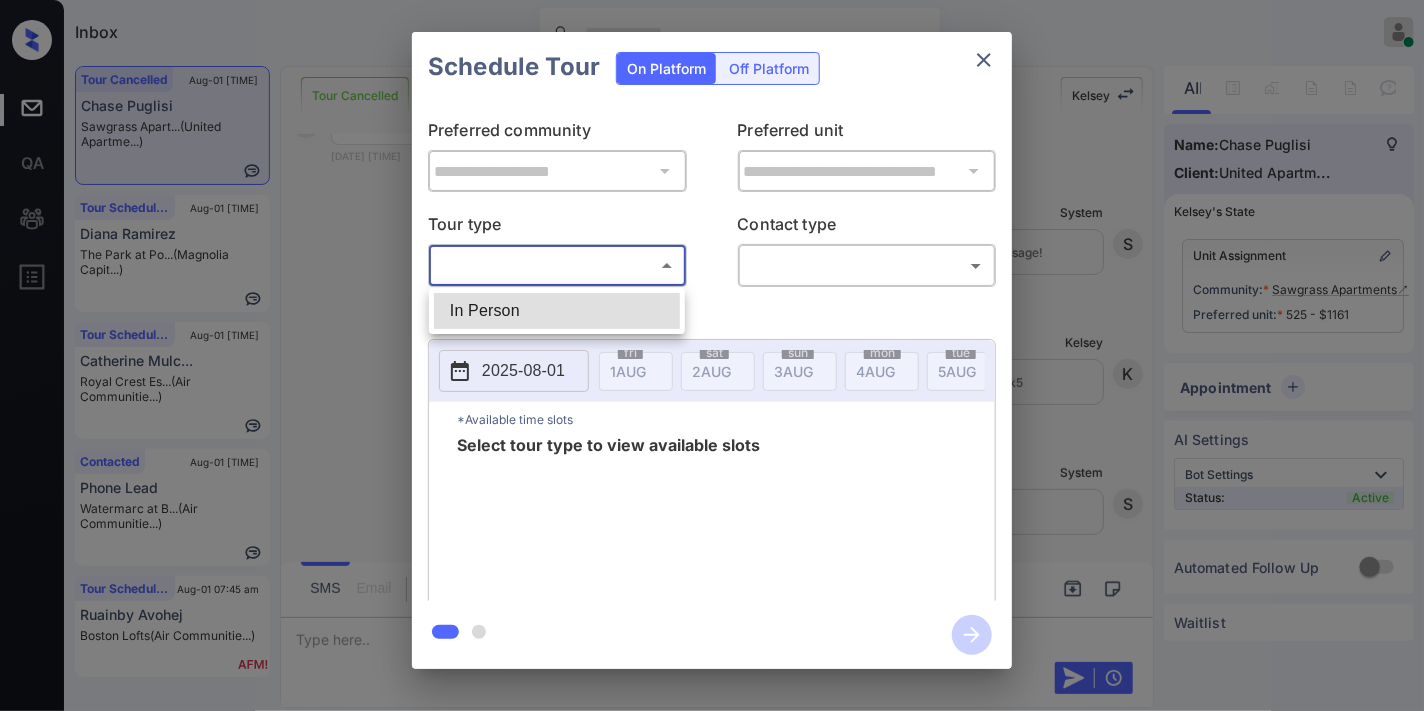 click on "In Person" at bounding box center [557, 311] 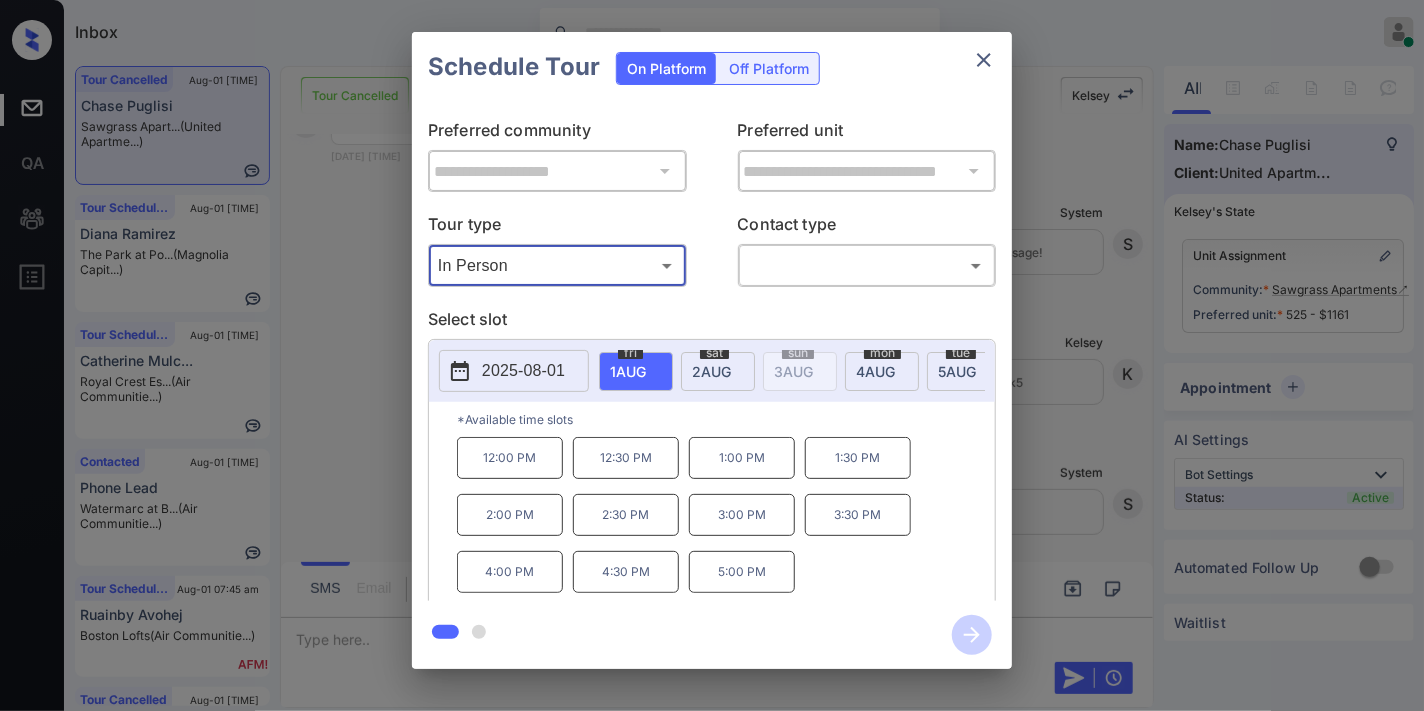 click on "2025-08-01" at bounding box center [523, 371] 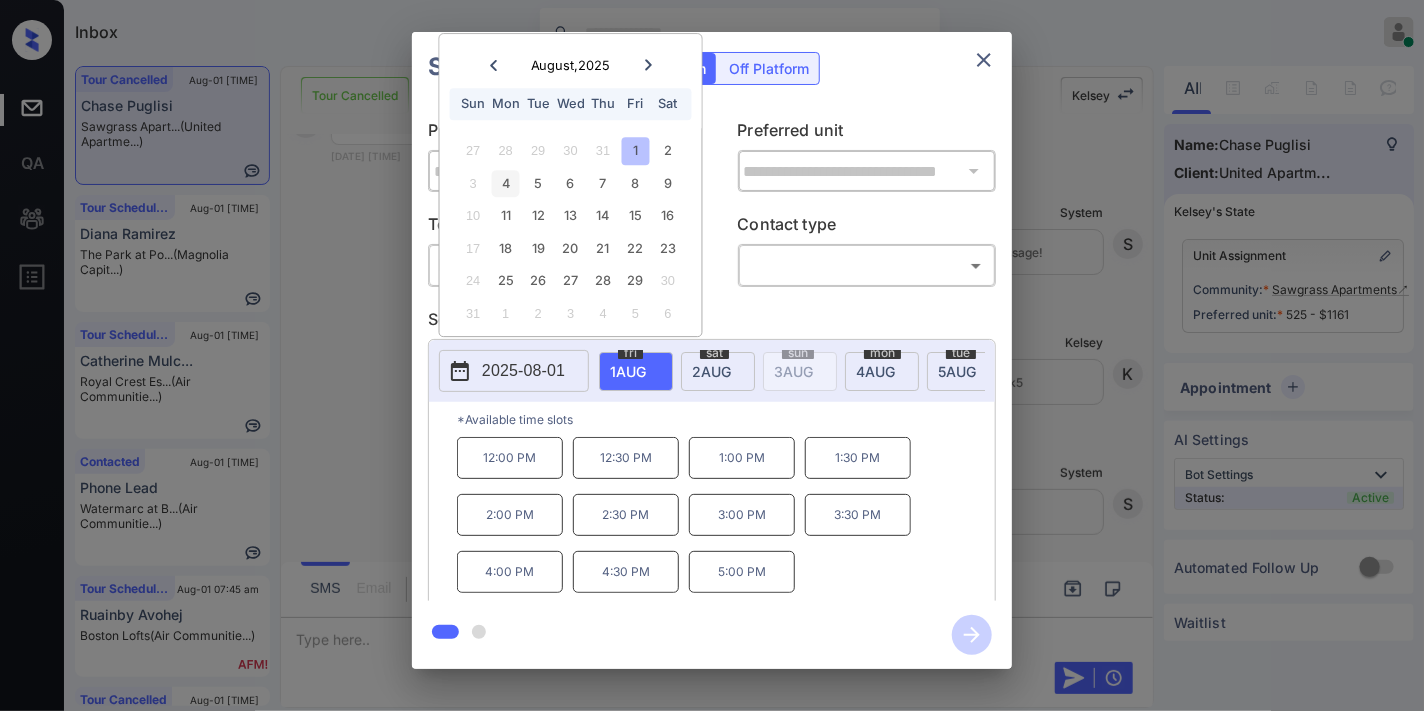 click on "4" at bounding box center [505, 183] 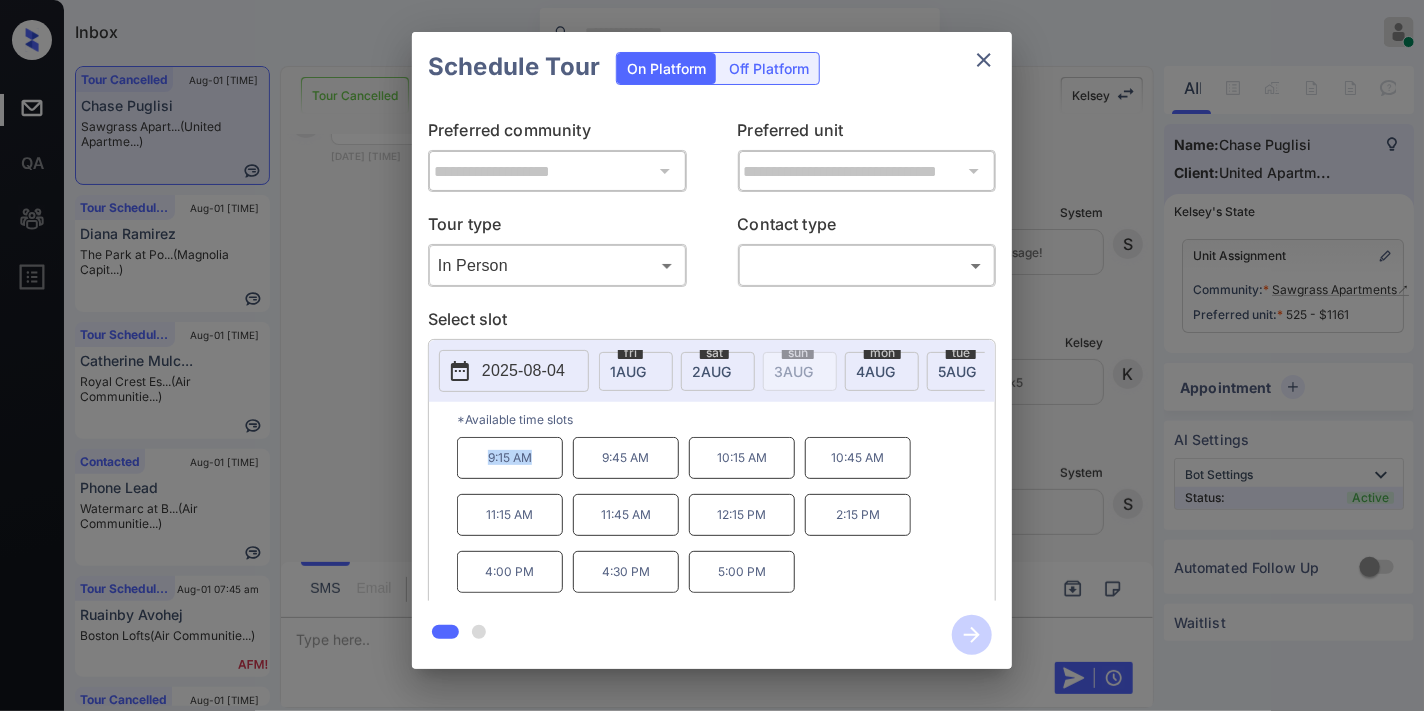 drag, startPoint x: 542, startPoint y: 471, endPoint x: 447, endPoint y: 471, distance: 95 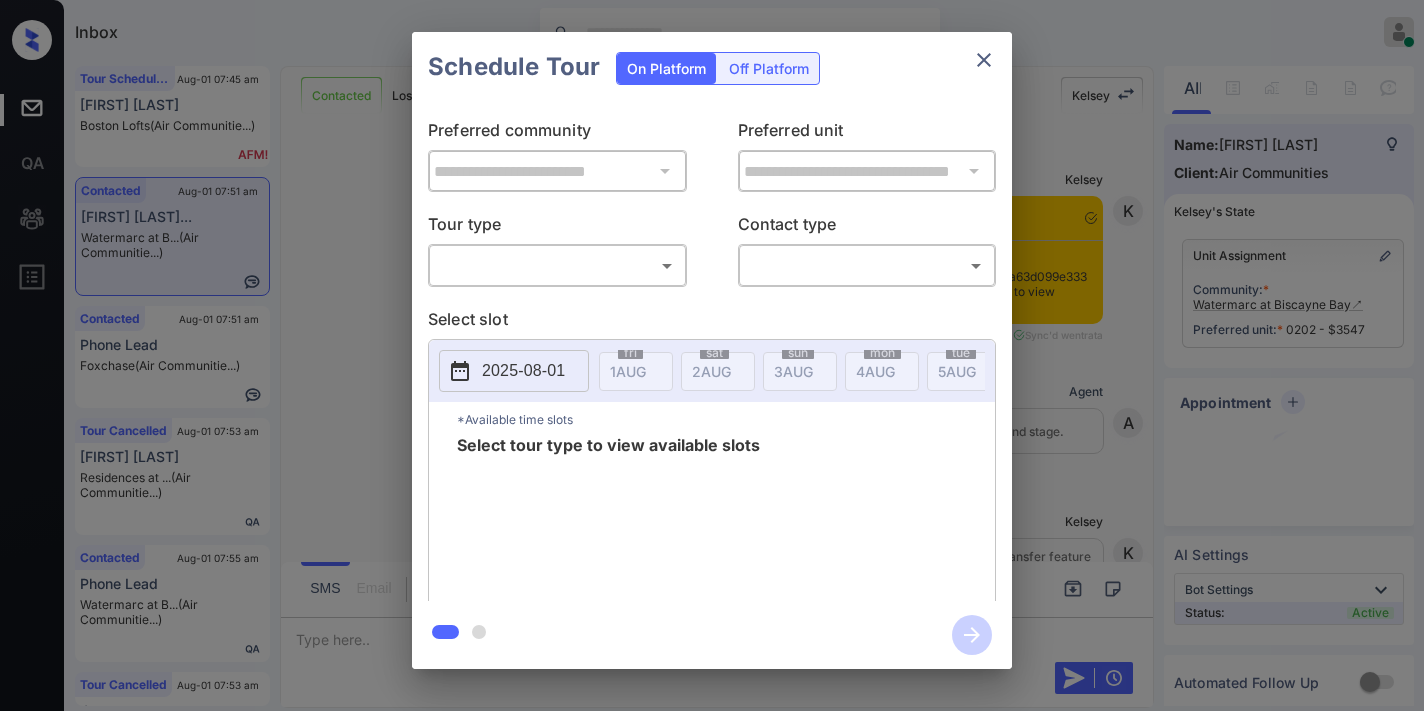 scroll, scrollTop: 0, scrollLeft: 0, axis: both 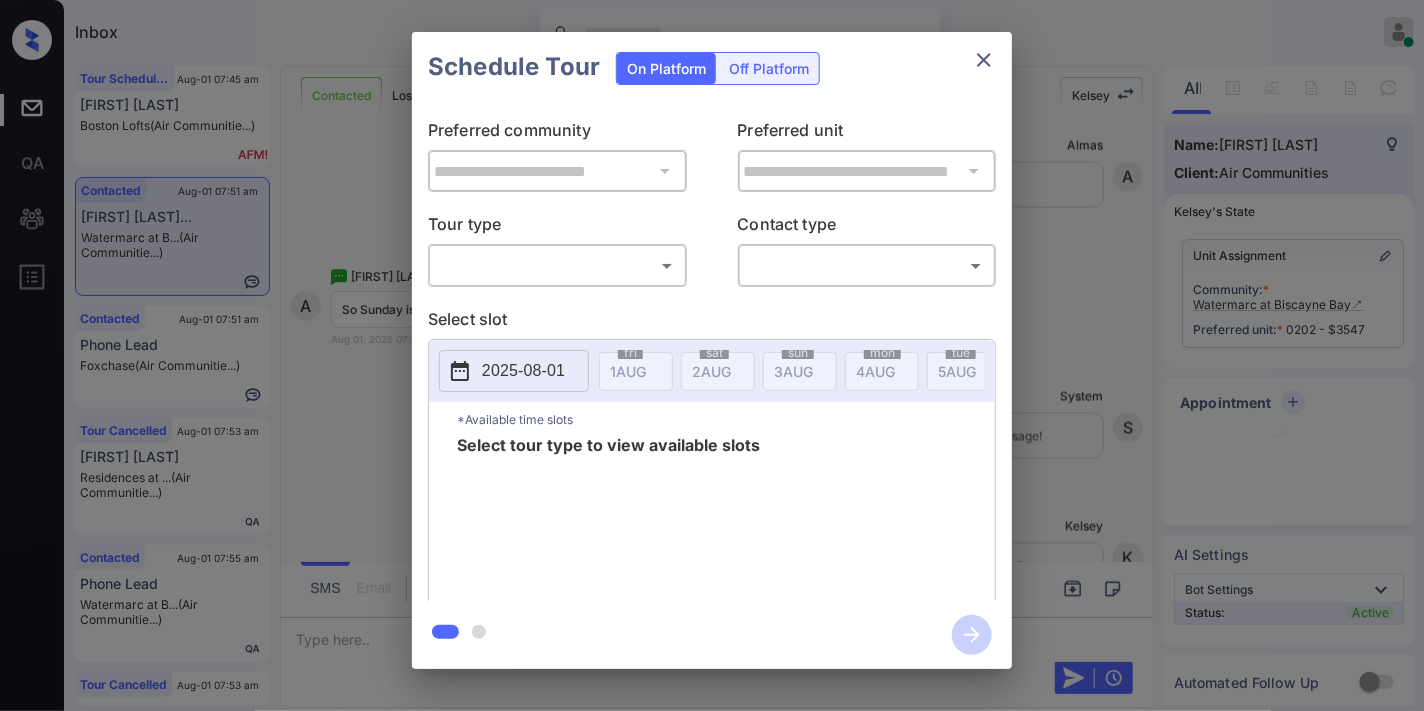 click on "Inbox [FIRST] [LAST] Online Set yourself   offline Set yourself   on break Profile Switch to  dark  mode Sign out Tour Scheduled Aug-01 07:45 am   [FIRST] [LAST] Boston Lofts  (Air Communitie...) Contacted Aug-01 07:51 am   [FIRST] [LAST] Watermarc at B...  (Air Communitie...) Contacted Aug-01 07:51 am   Phone Lead Foxchase  (Air Communitie...) Tour Cancelled Aug-01 07:53 am   [FIRST] [LAST] Residences at ...  (Air Communitie...) Contacted Aug-01 07:55 am   Phone Lead Watermarc at B...  (Air Communitie...) Tour Cancelled Aug-01 07:53 am   [FIRST] Watermarc at B...  (Air Communitie...) Contacted Lost Lead Sentiment: Angry Upon sliding the acknowledgement:  Lead will move to lost stage. * ​ SMS and call option will be set to opt out. AFM will be turned off for the lead. [FIRST] New Message [FIRST] Notes Note: Jul 31, 2025 09:11 am  Sync'd w  entrata K New Message Agent Lead created via emailParser in Inbound stage. Jul 31, 2025 09:11 am A New Message [FIRST] Jul 31, 2025 09:11 am K New Message Zuma Z New Message" at bounding box center [712, 355] 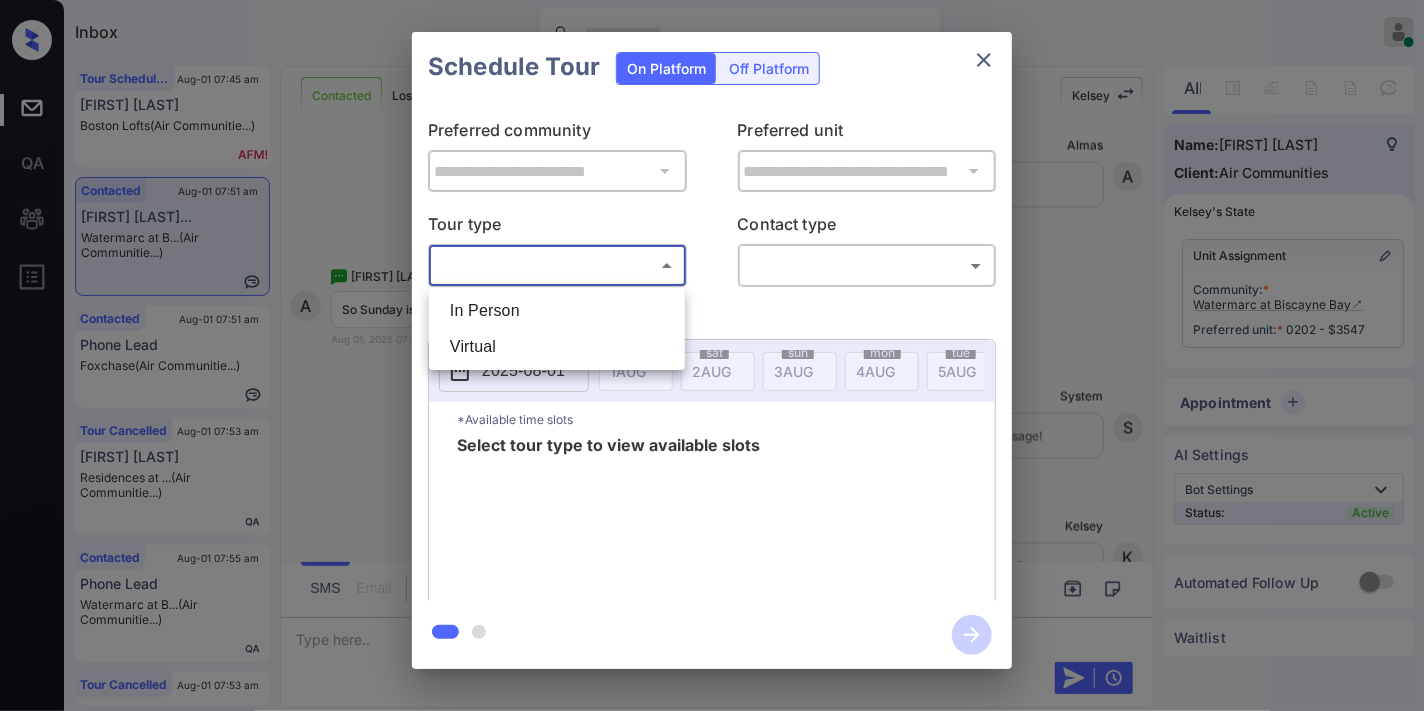 click on "In Person" at bounding box center (557, 311) 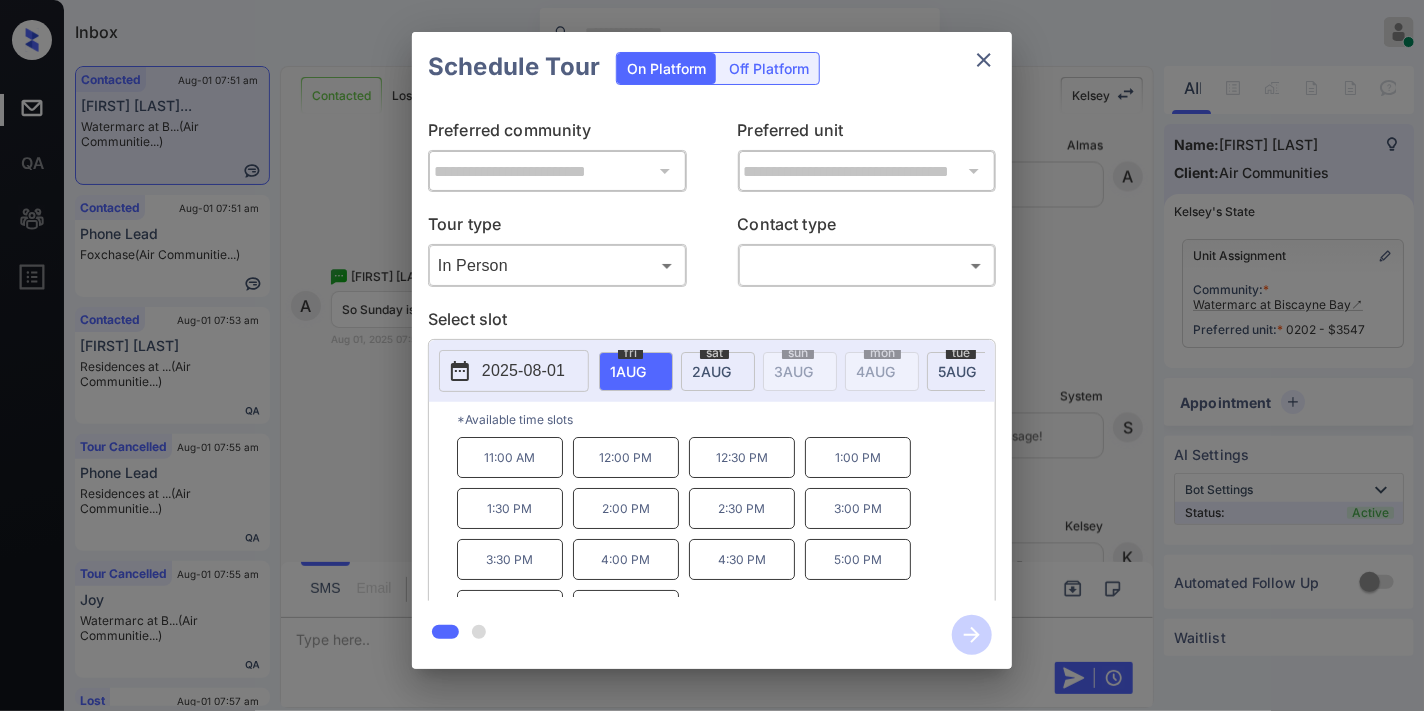 click on "2025-08-01" at bounding box center [523, 371] 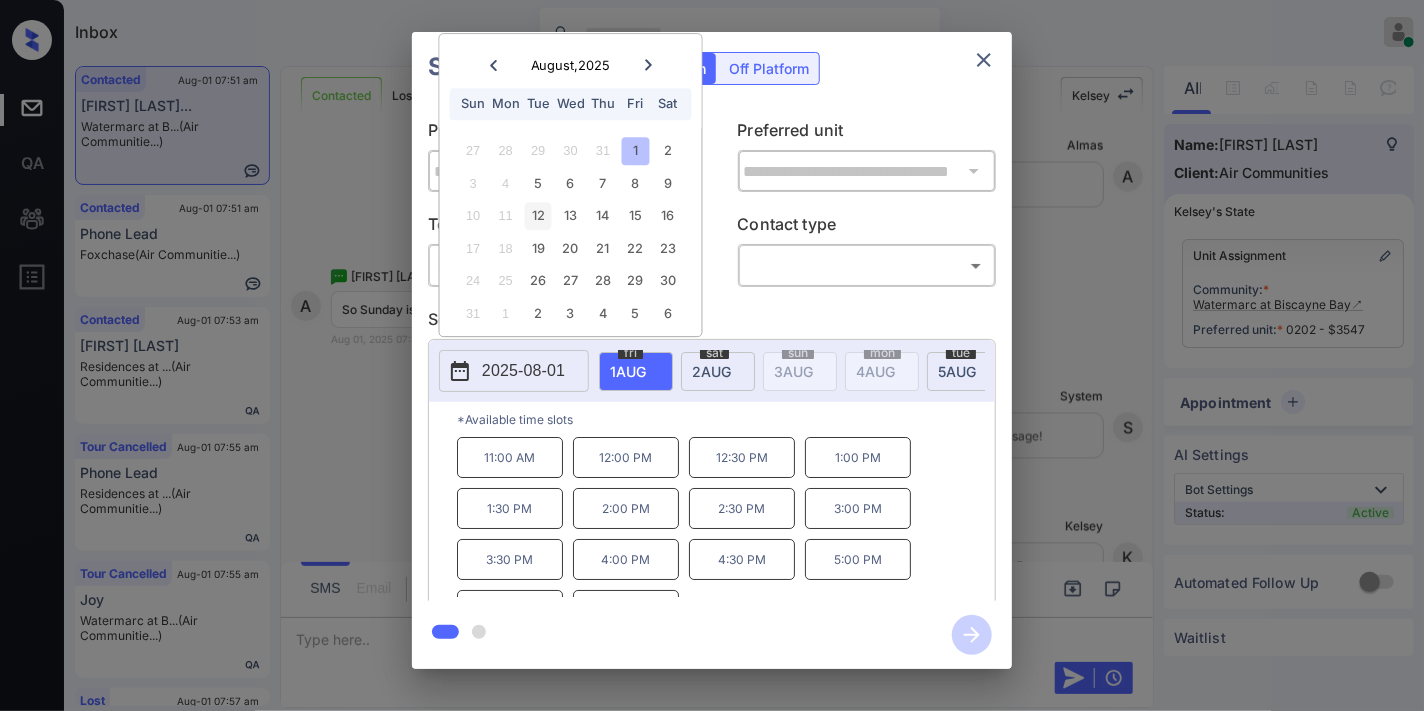click on "5" at bounding box center (538, 183) 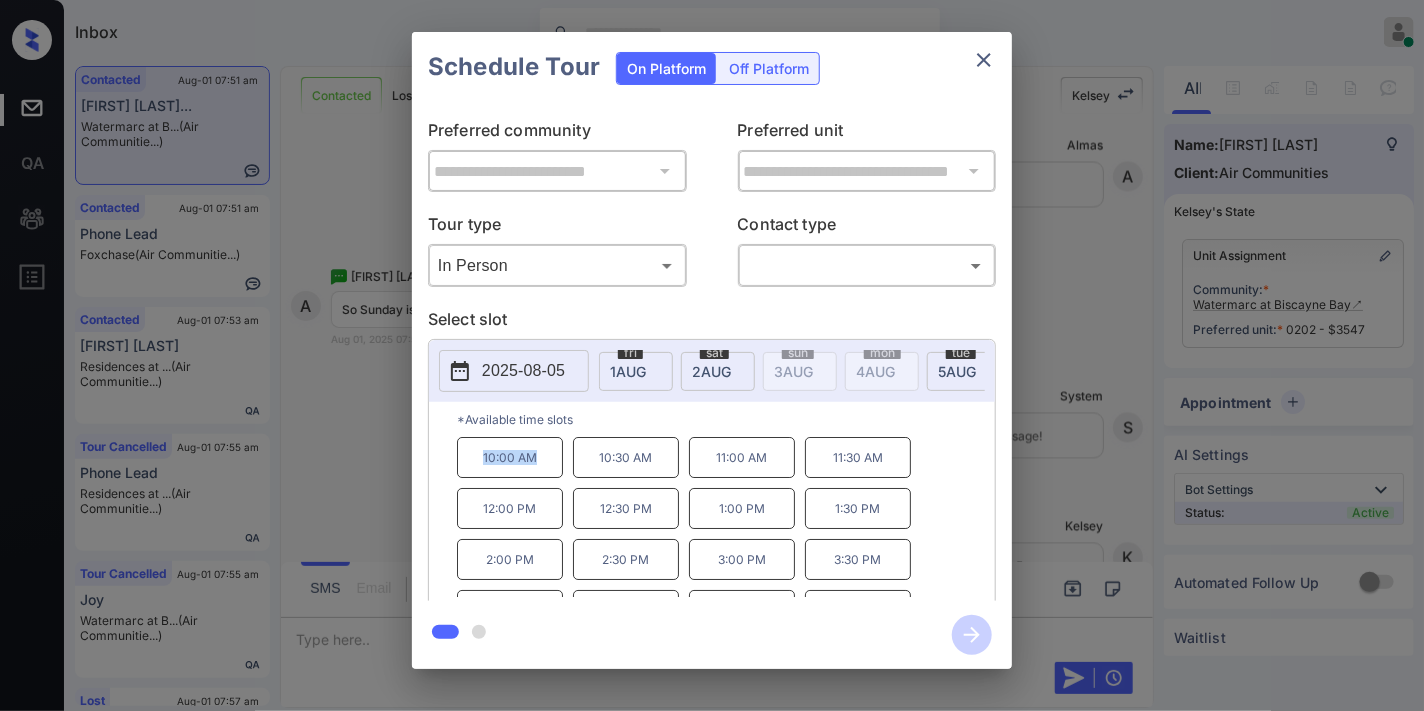 drag, startPoint x: 550, startPoint y: 468, endPoint x: 465, endPoint y: 470, distance: 85.02353 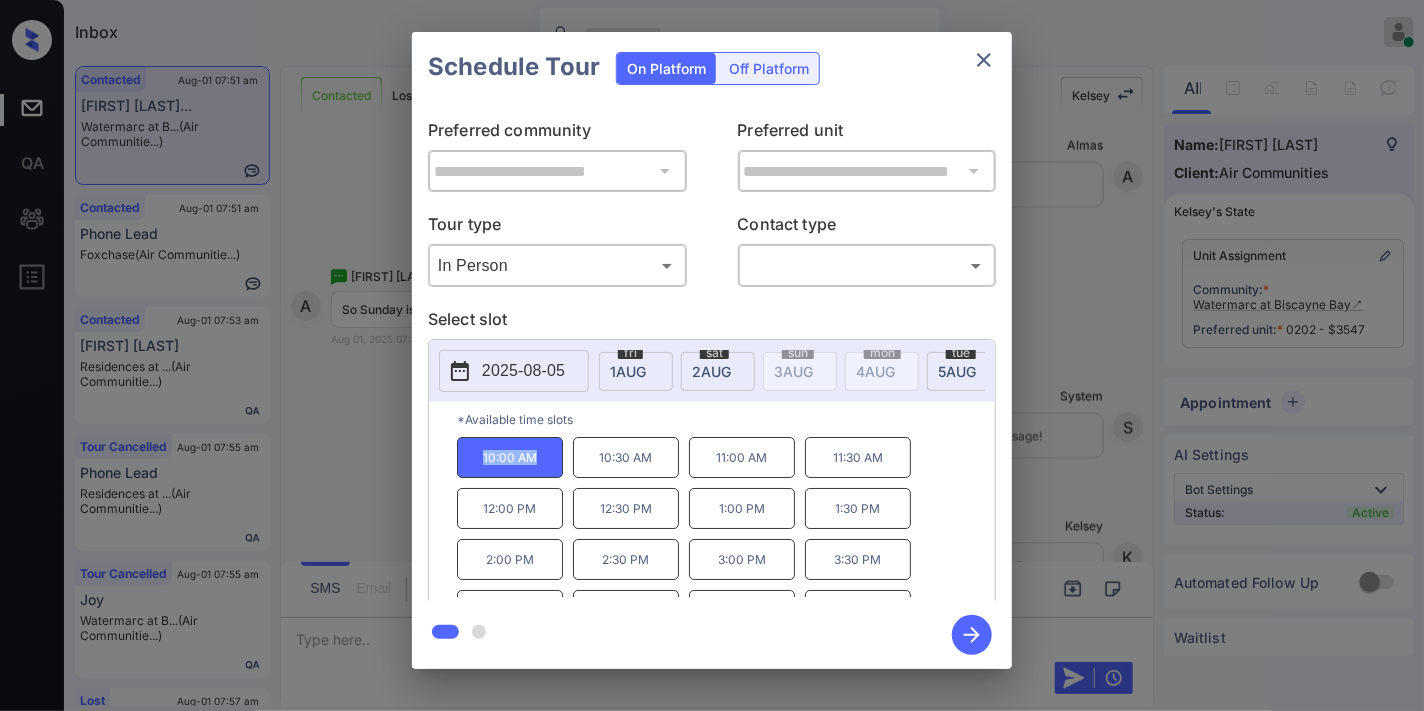 copy on "10:00 AM" 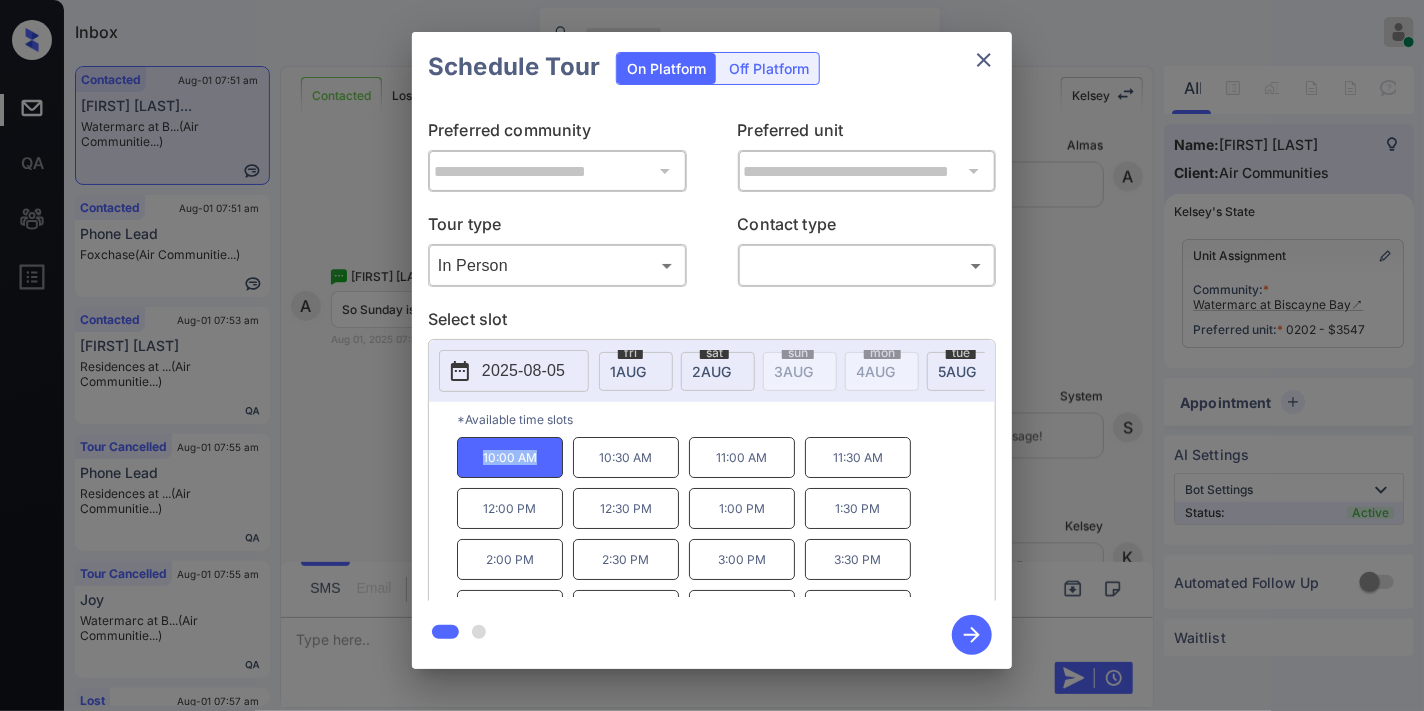 click 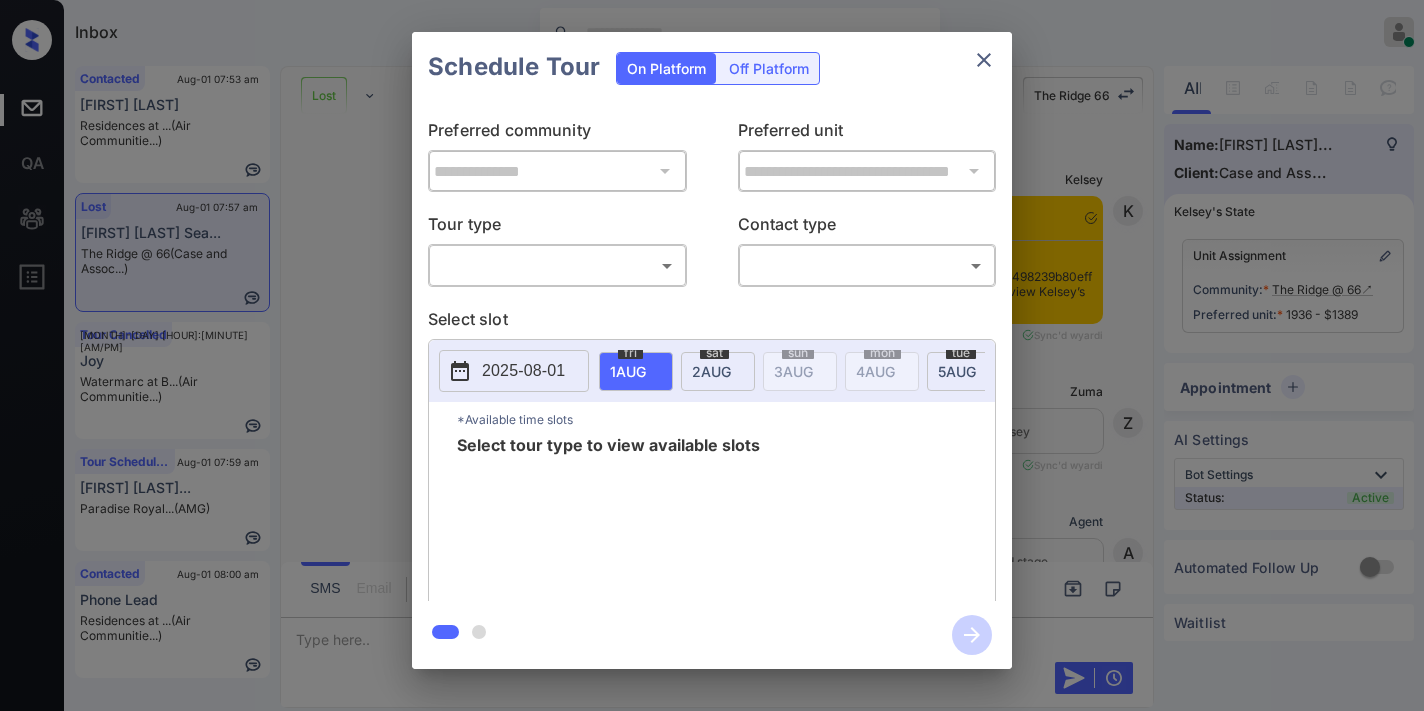 scroll, scrollTop: 0, scrollLeft: 0, axis: both 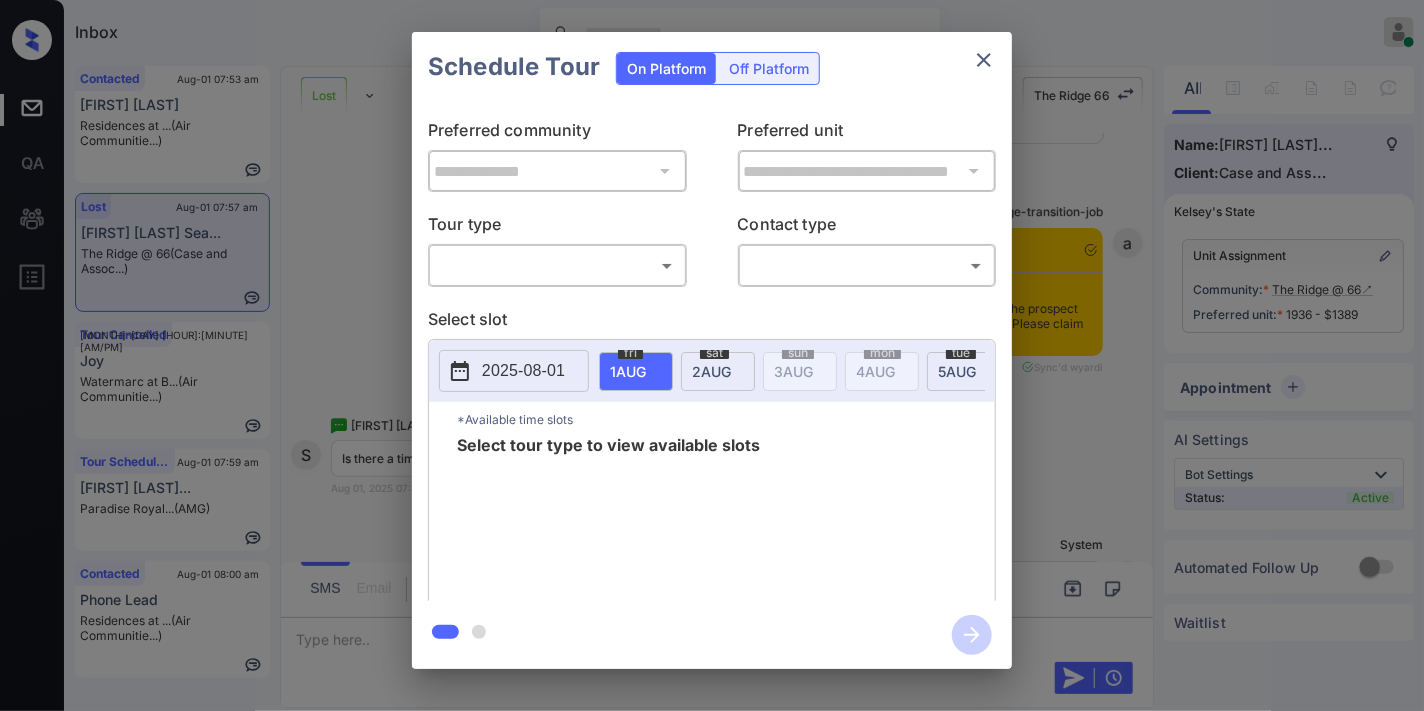 click on "Inbox [PERSON] Online Set yourself   offline Set yourself   on break Profile Switch to  dark  mode Sign out Contacted [MONTH]-[DAY] [HOUR]:[MINUTE] [AM/PM]   [FIRST] [LAST] Residences at ...  (Air Communitie...) Lost [MONTH]-[DAY] [HOUR]:[MINUTE] [AM/PM]   [FIRST] [LAST] Sea... The Ridge @ 66  (Case and Assoc...) Tour Cancelled [MONTH]-[DAY] [HOUR]:[MINUTE] [AM/PM]   [FIRST] [LAST] Watermarc at B...  (Air Communitie...) Tour Scheduled [MONTH]-[DAY] [HOUR]:[MINUTE] [AM/PM]   [FIRST] [LAST]... Paradise Royal...  (AMG) Contacted [MONTH]-[DAY] [HOUR]:[MINUTE] [AM/PM]   Phone Lead Residences at ...  (Air Communitie...) Lost Lead Sentiment: Angry Upon sliding the acknowledgement:  Lead will move to lost stage. * ​ SMS and call option will be set to opt out. AFM will be turned off for the lead. The Ridge 66 New Message [PERSON] Notes Note: https://conversation.getzuma.com/687aefc498239b80eff5f1d9 - Paste this link into your browser to view [PERSON]’s conversation with the prospect [MONTH] [DAY], [YEAR] [HOUR]:[MINUTE] [AM/PM]  Sync'd w  yardi K New Message Zuma Lead transferred to leasing agent: [PERSON] [MONTH] [DAY], [YEAR] [HOUR]:[MINUTE] [AM/PM]  Sync'd w  yardi Z New Message" at bounding box center [712, 355] 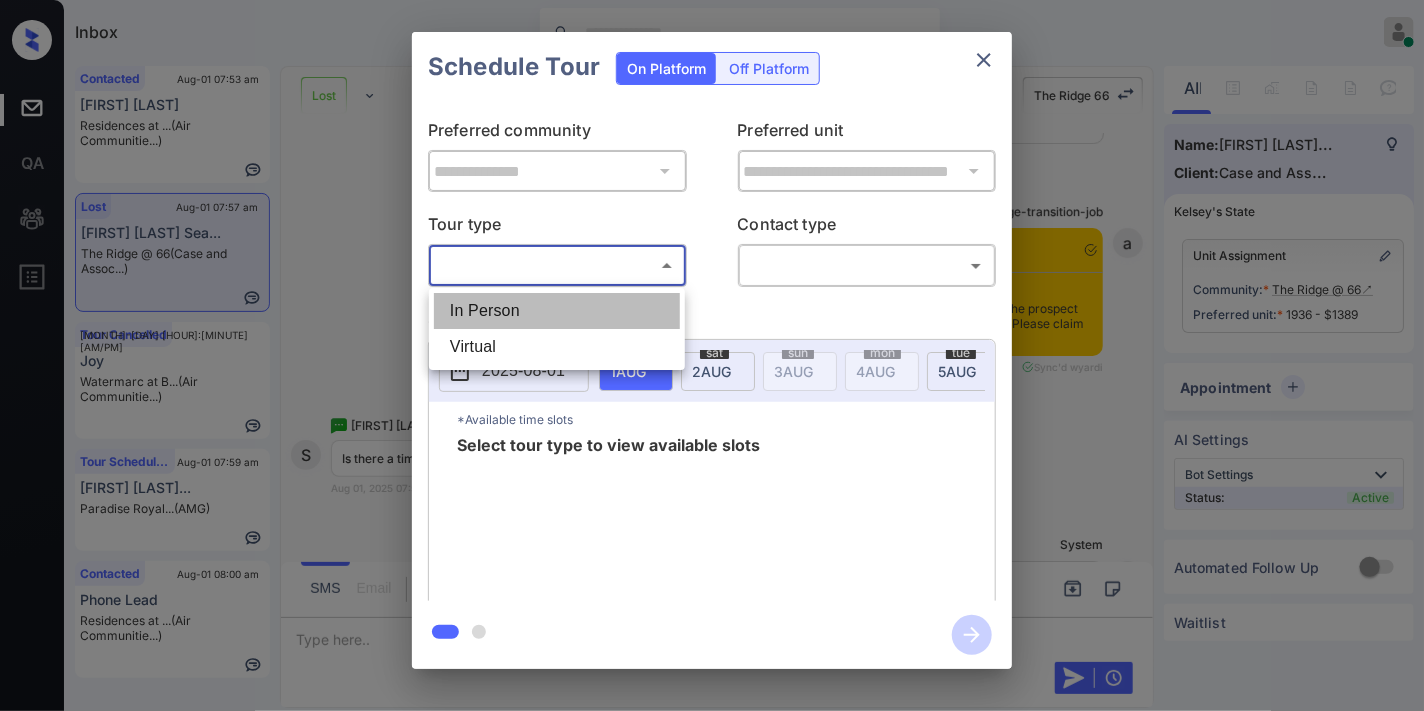 click on "In Person" at bounding box center [557, 311] 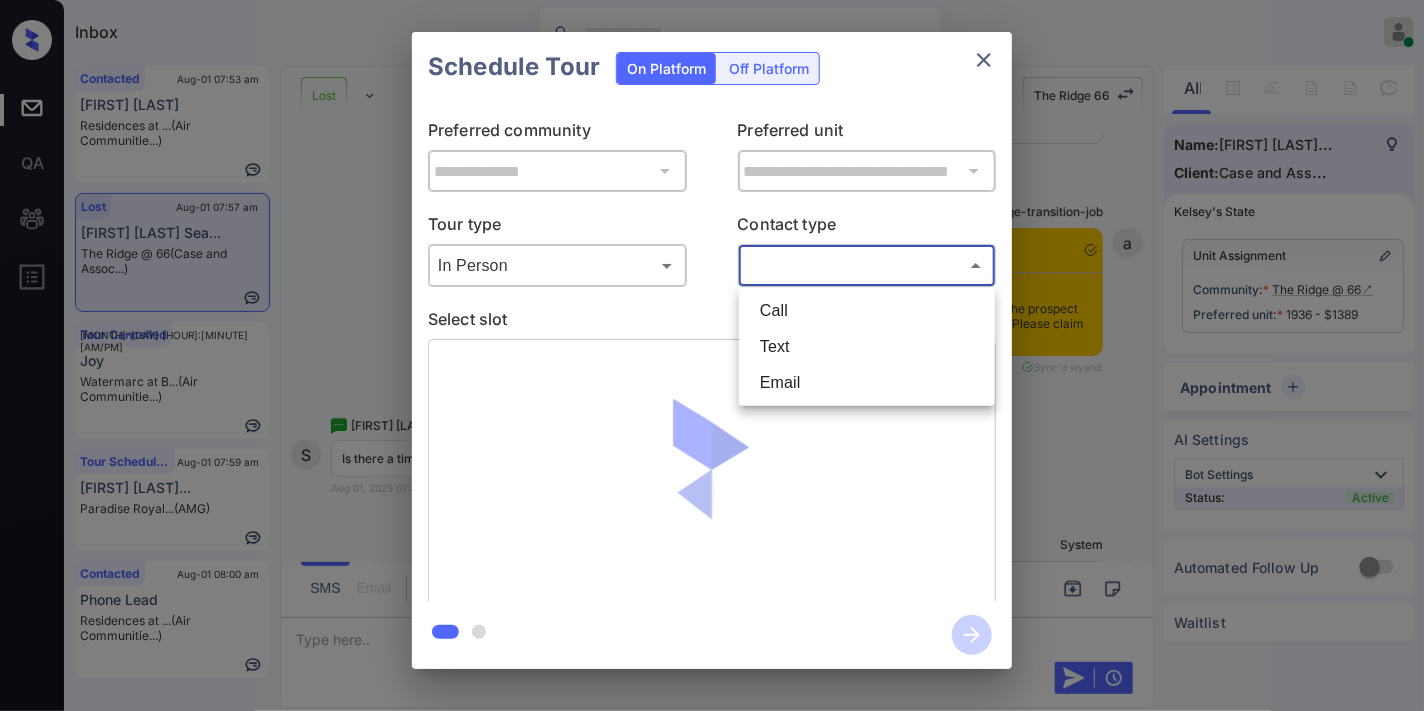 click on "Inbox Samantha Soliven Online Set yourself   offline Set yourself   on break Profile Switch to  dark  mode Sign out Contacted Aug-01 07:53 am   Eden Williams Residences at ...  (Air Communitie...) Lost Aug-01 07:57 am   Shawn Ross Sea... The Ridge @ 66  (Case and Assoc...) Tour Cancelled Aug-01 07:58 am   Joy Watermarc at B...  (Air Communitie...) Tour Scheduled Aug-01 07:59 am   Vanessa Ellaza... Paradise Royal...  (AMG) Contacted Aug-01 08:00 am   Phone Lead Residences at ...  (Air Communitie...) Lost Lead Sentiment: Angry Upon sliding the acknowledgement:  Lead will move to lost stage. * ​ SMS and call option will be set to opt out. AFM will be turned off for the lead. The Ridge 66 New Message Kelsey Notes Note: https://conversation.getzuma.com/687aefc498239b80eff5f1d9 - Paste this link into your browser to view Kelsey’s conversation with the prospect Jul 18, 2025 06:07 pm  Sync'd w  yardi K New Message Zuma Lead transferred to leasing agent: kelsey Jul 18, 2025 06:07 pm  Sync'd w  yardi Z New Message" at bounding box center [712, 355] 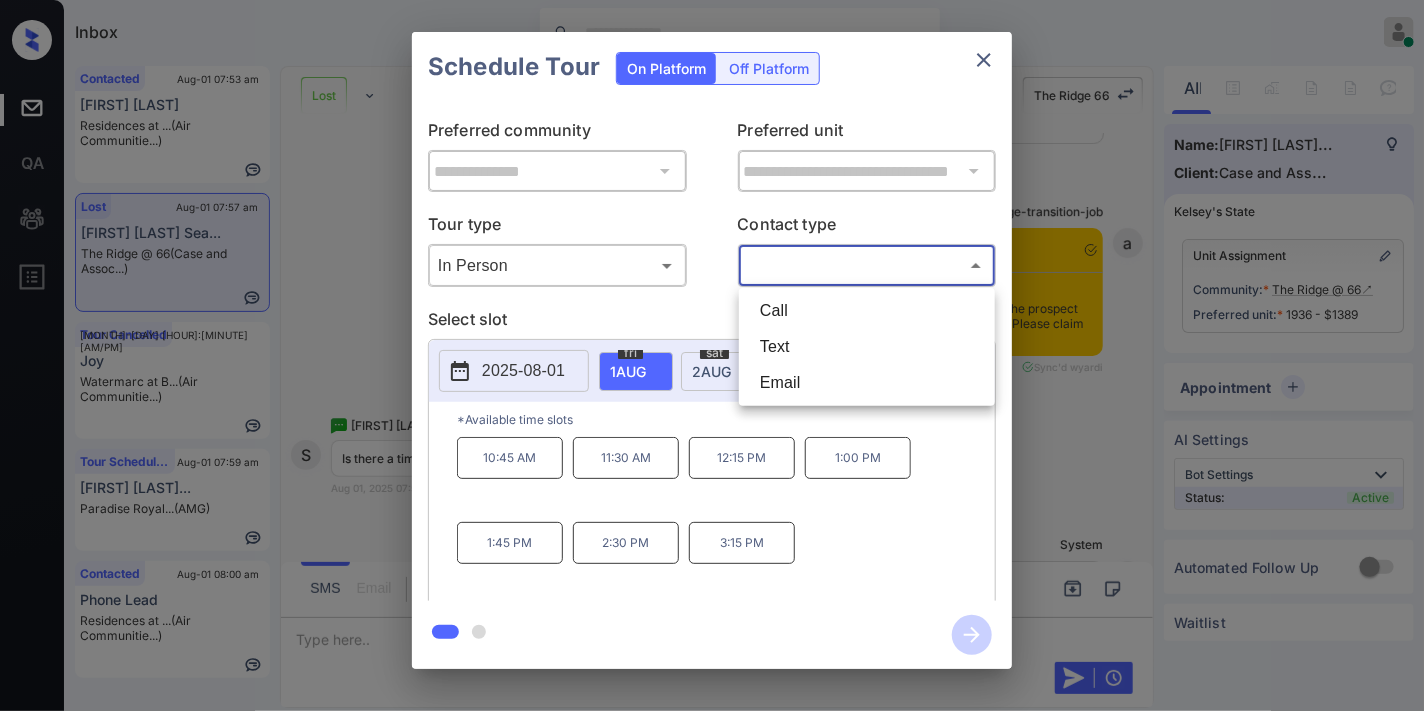 click at bounding box center (712, 355) 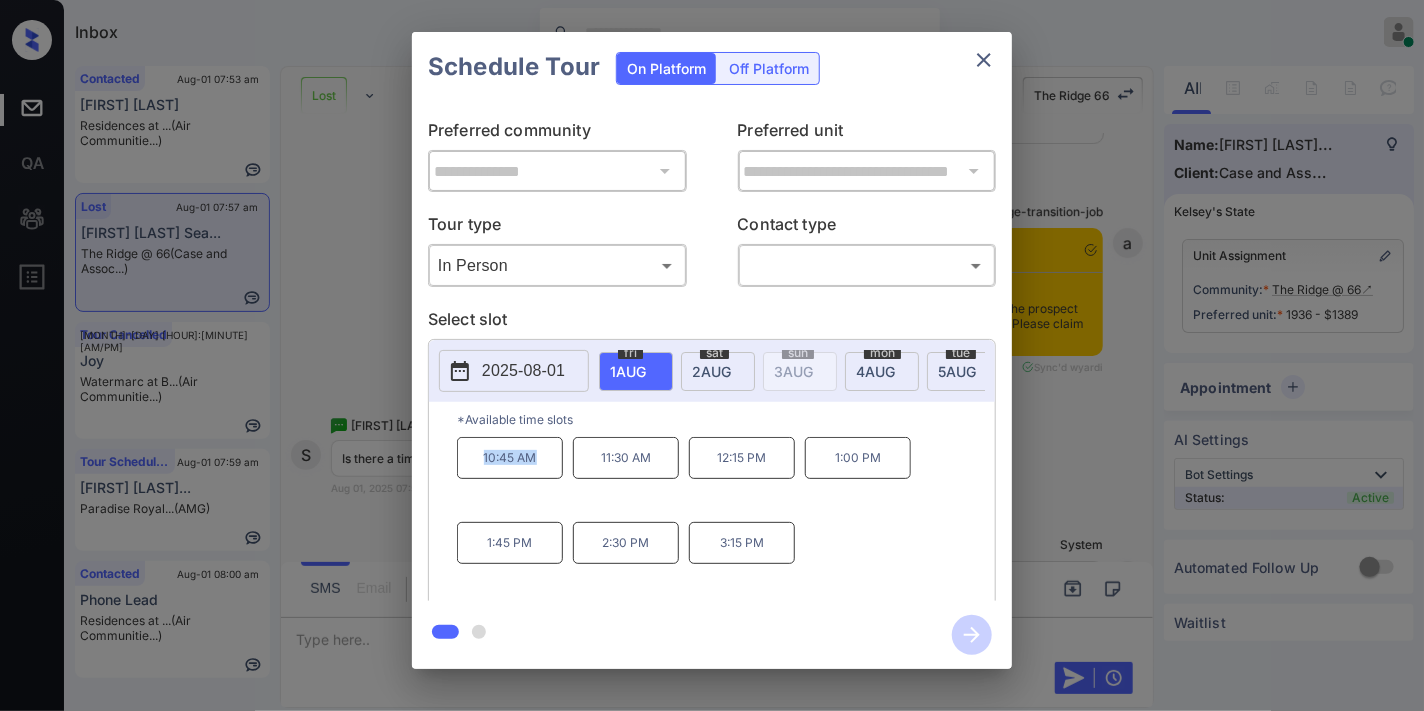 drag, startPoint x: 548, startPoint y: 463, endPoint x: 445, endPoint y: 472, distance: 103.392456 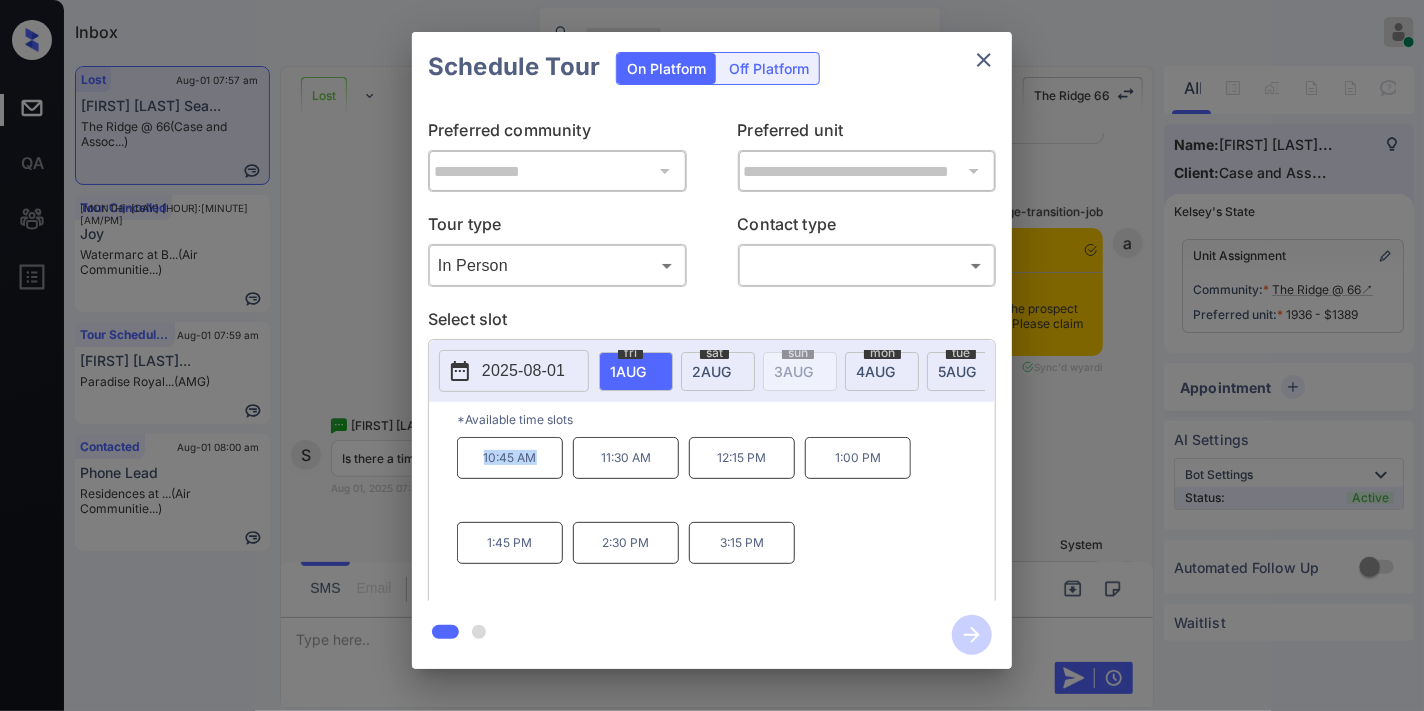 copy on "10:45 AM" 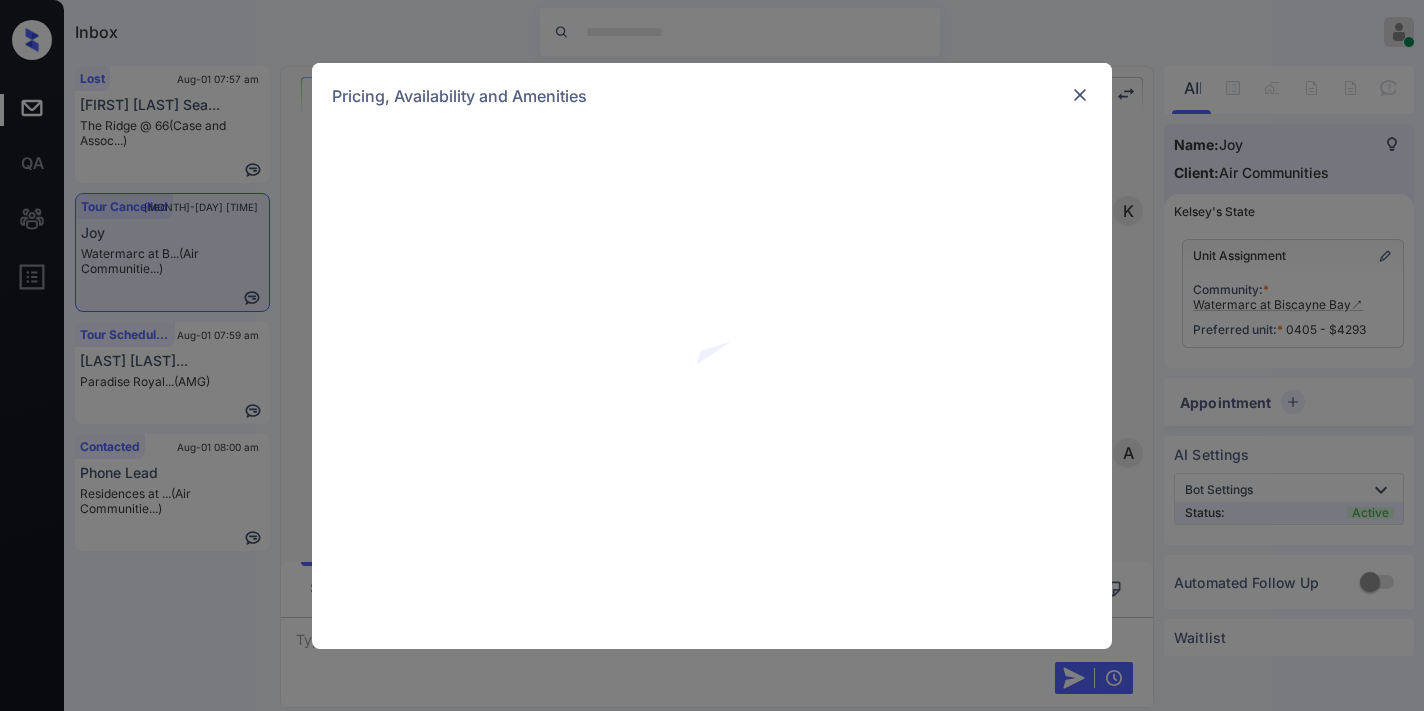scroll, scrollTop: 0, scrollLeft: 0, axis: both 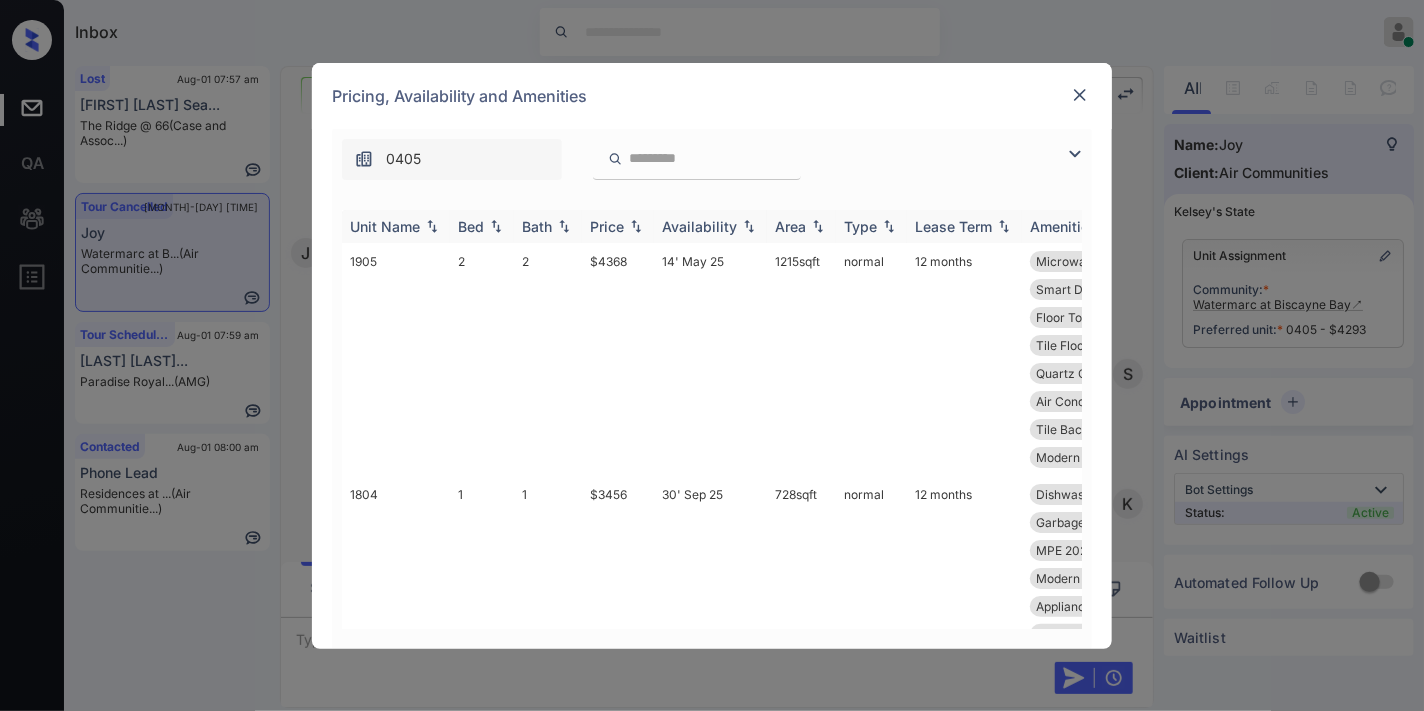 click on "Price" at bounding box center [607, 226] 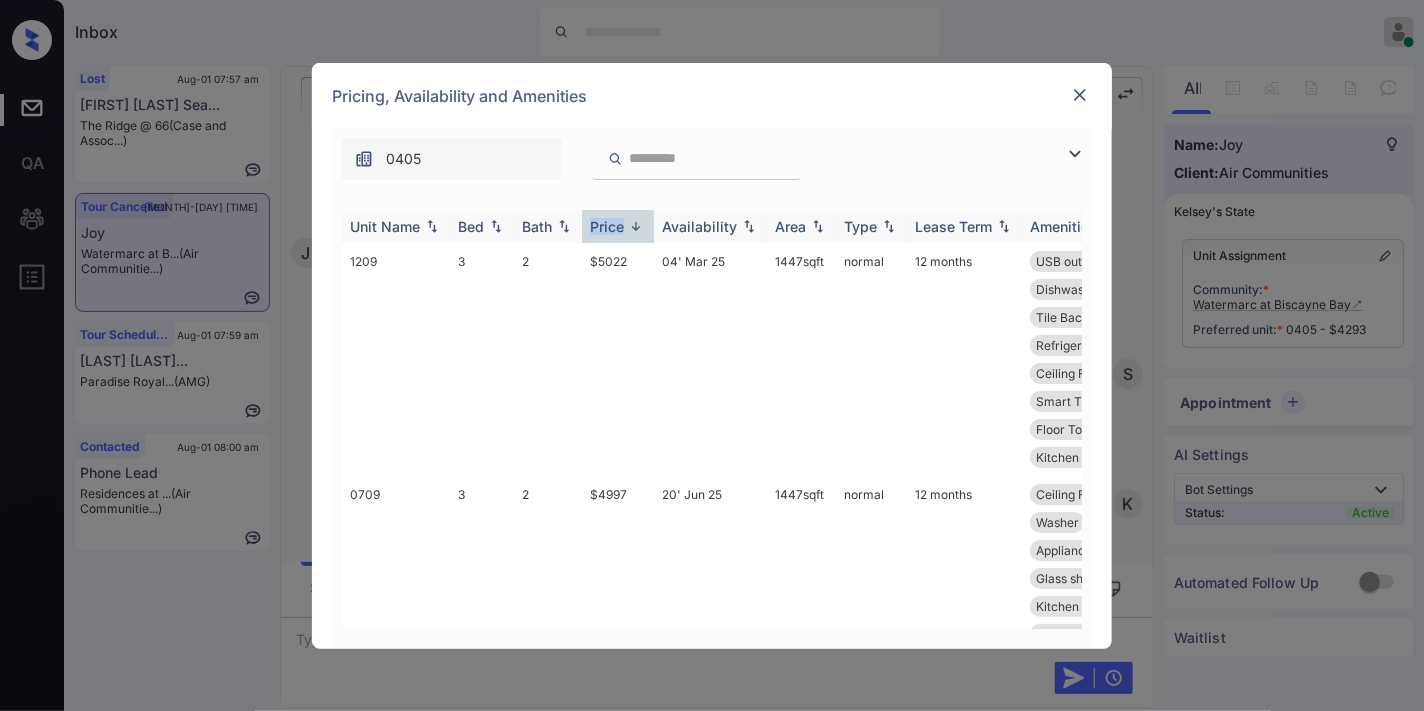 click on "Price" at bounding box center [607, 226] 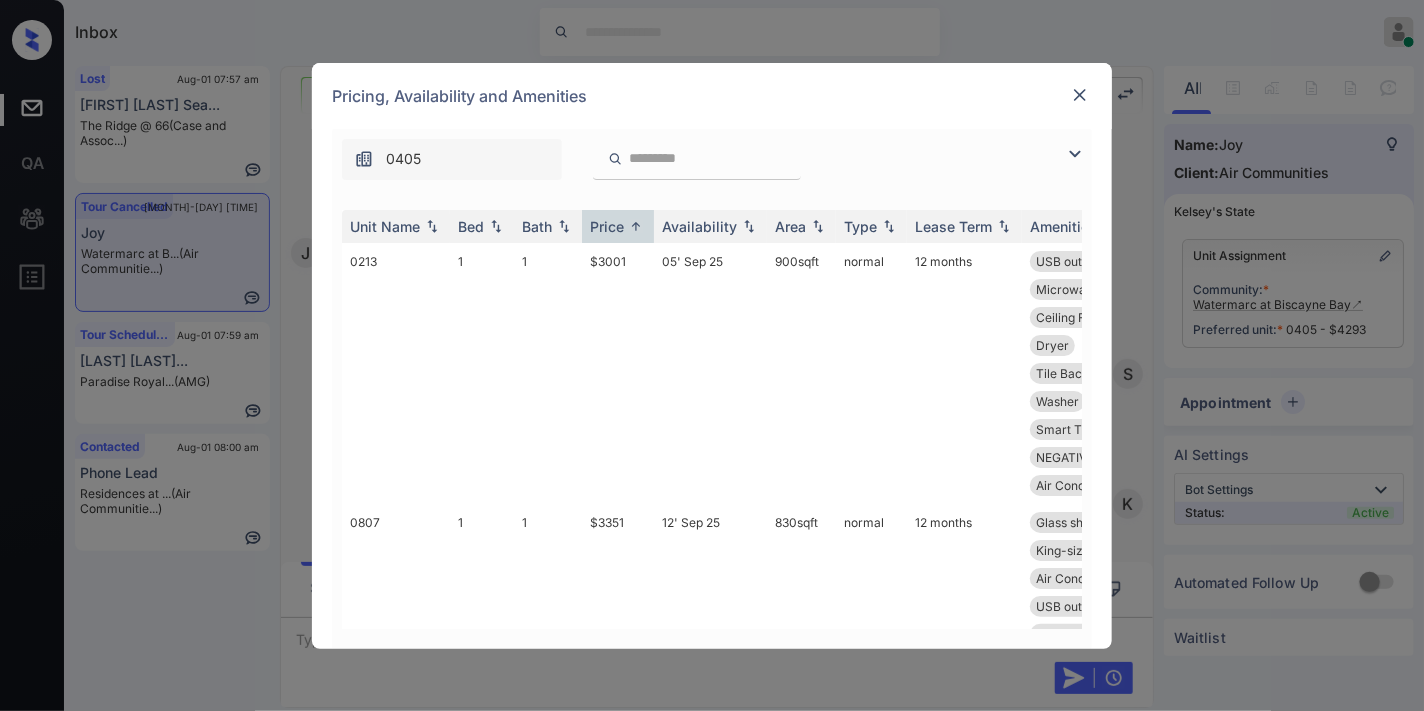 click on "Pricing, Availability and Amenities" at bounding box center [712, 96] 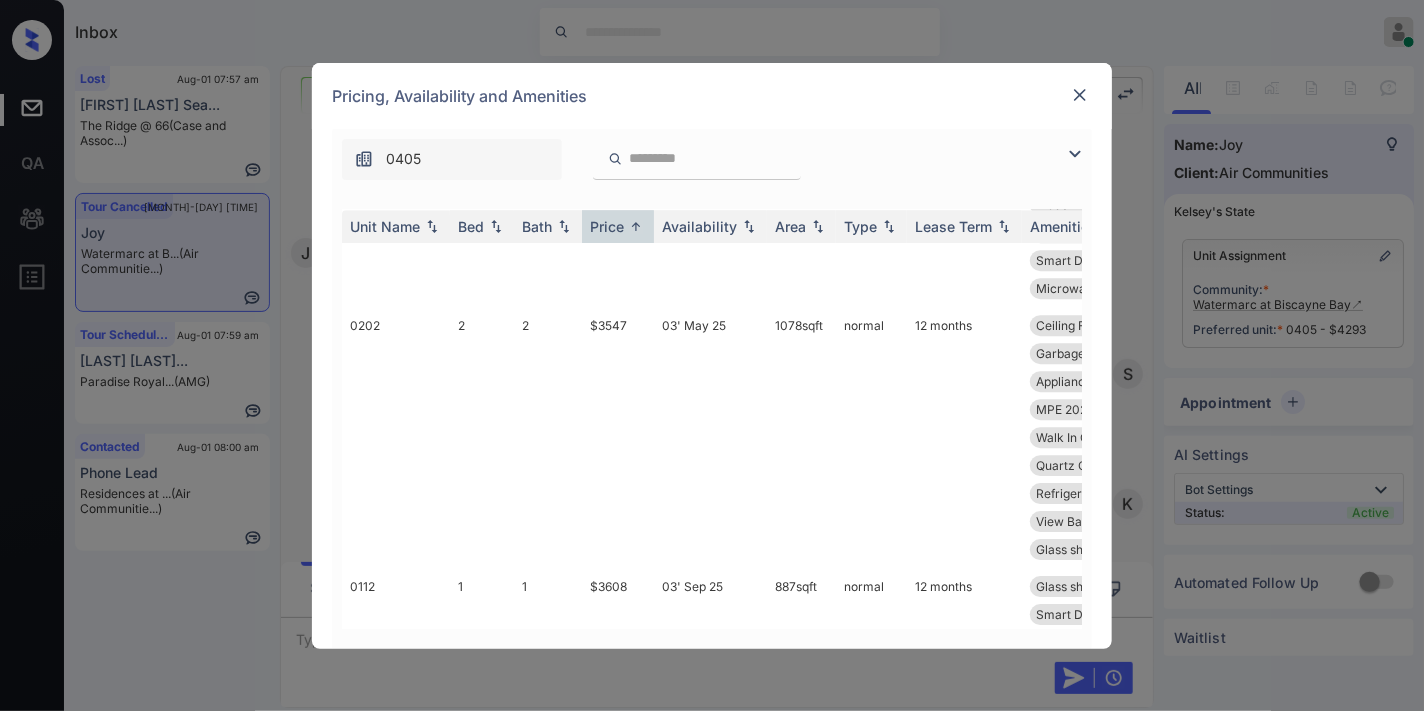 scroll, scrollTop: 2777, scrollLeft: 0, axis: vertical 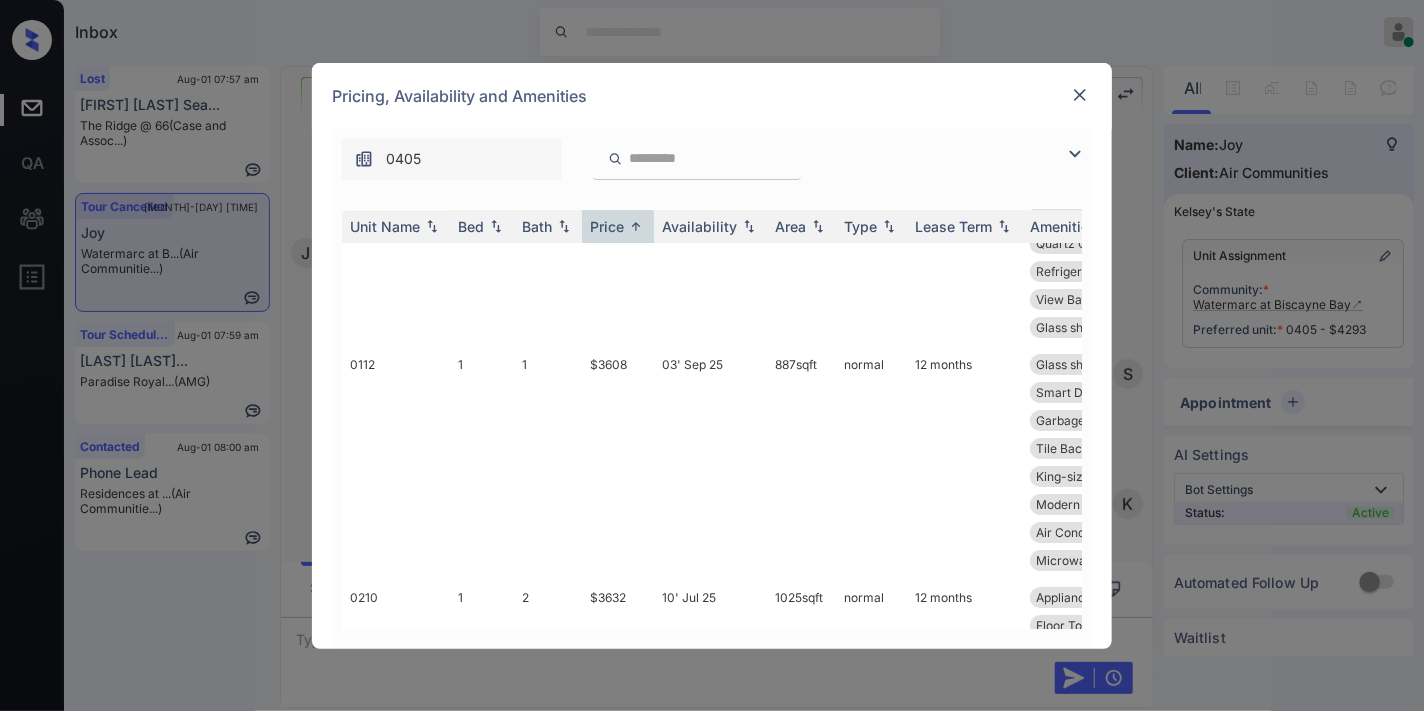 click at bounding box center [1080, 95] 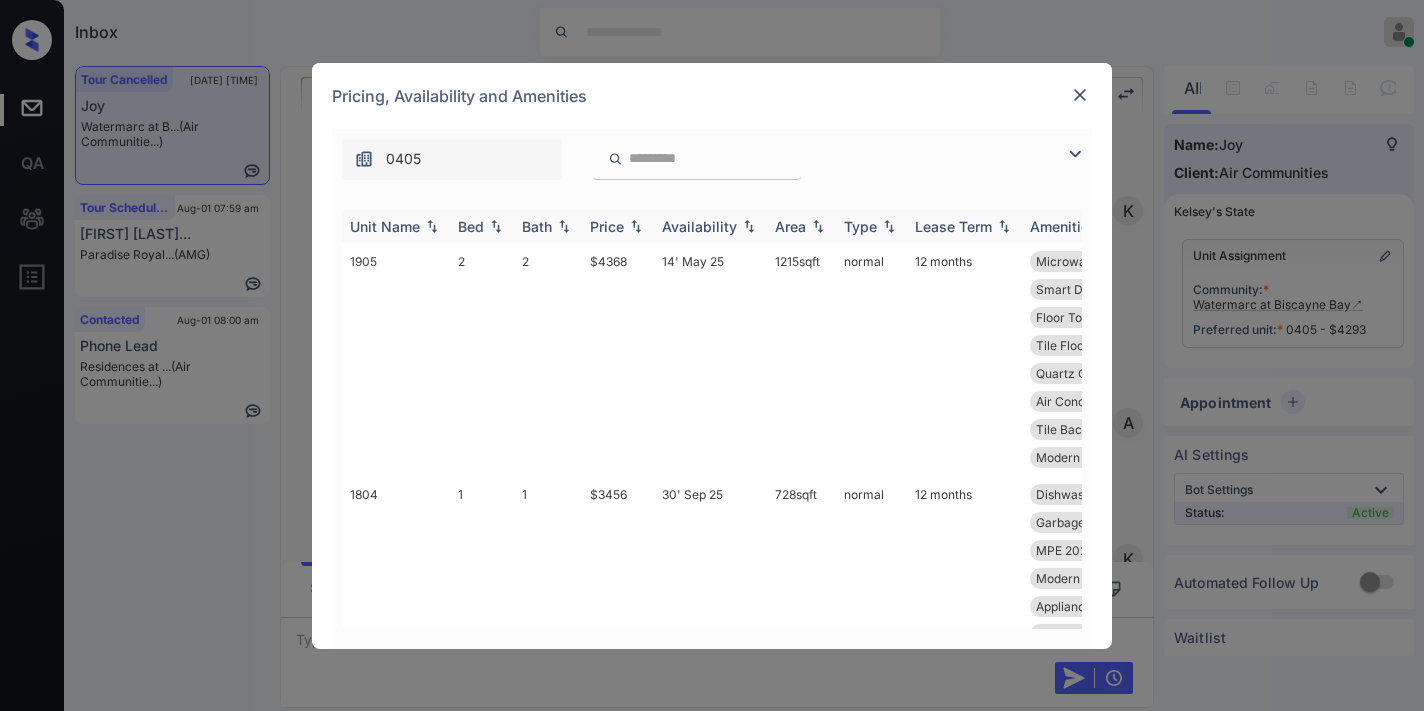 scroll, scrollTop: 0, scrollLeft: 0, axis: both 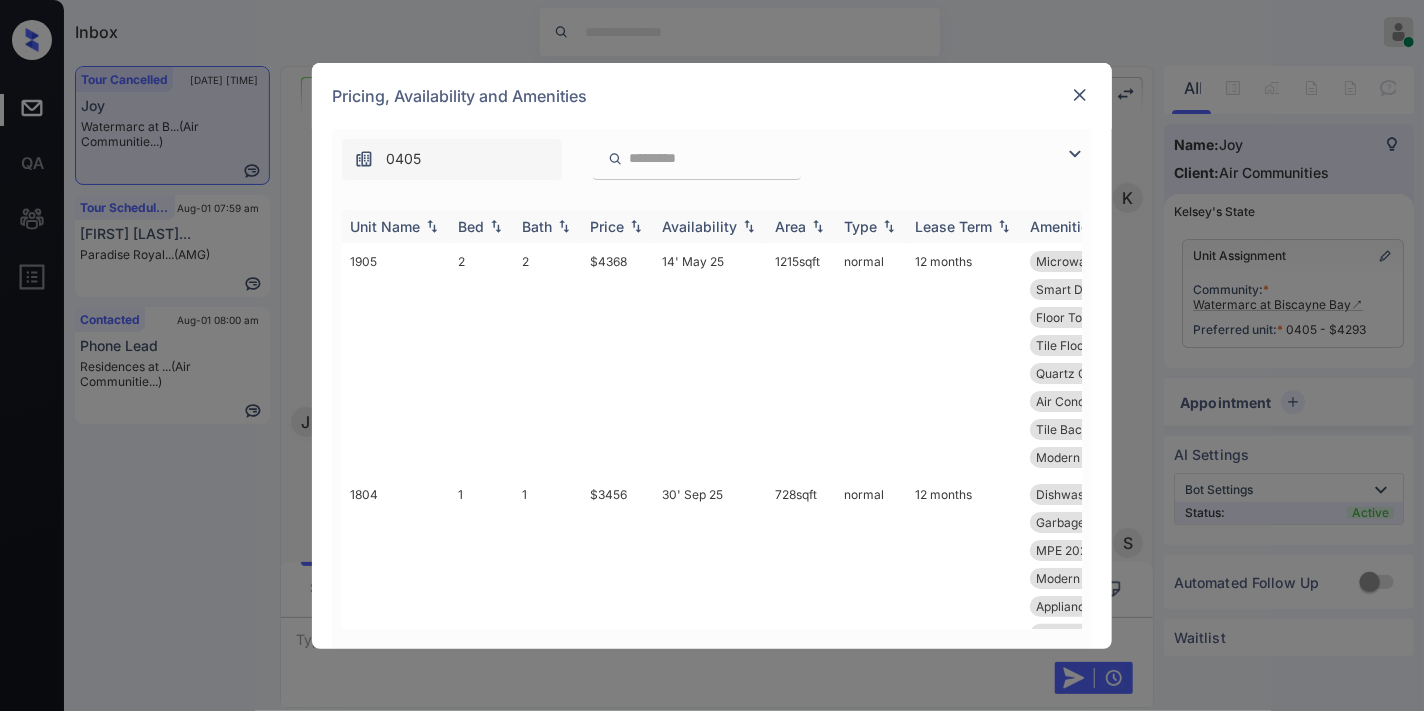 click on "Price" at bounding box center [607, 226] 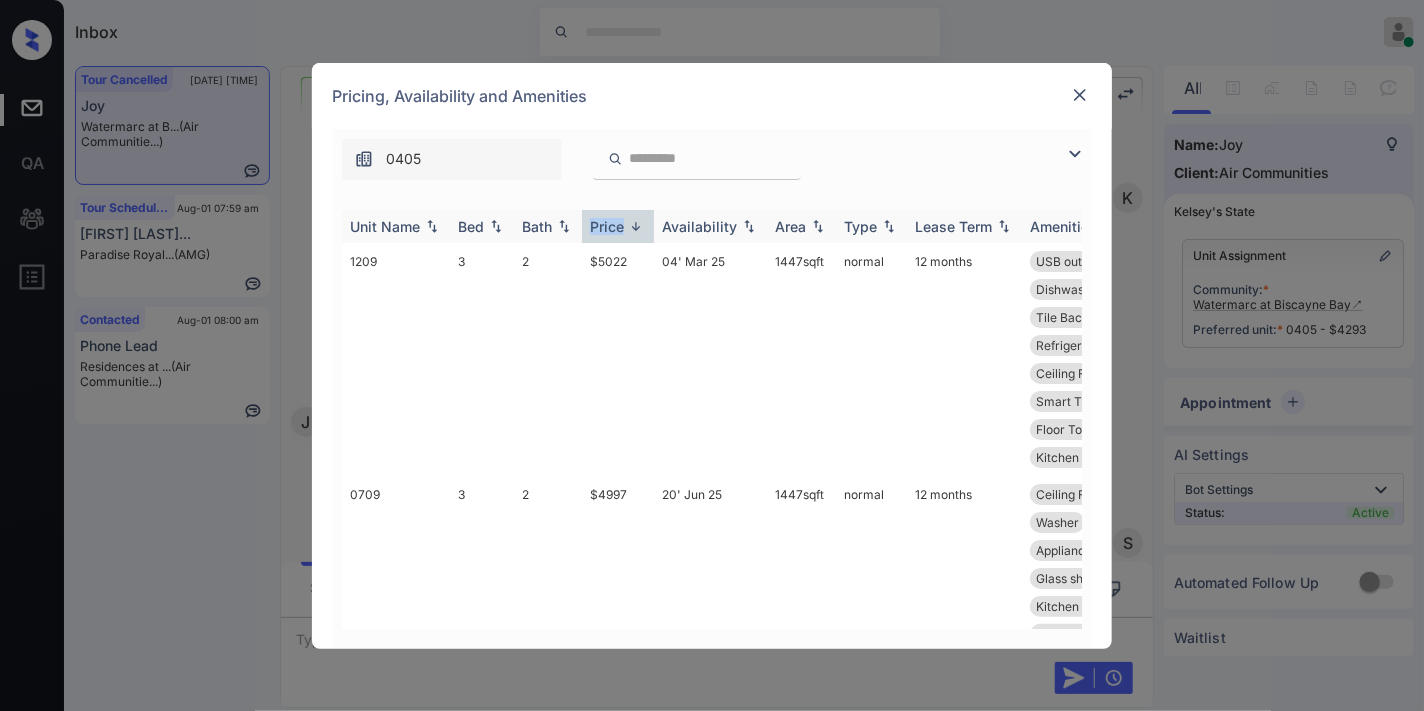 click on "Price" at bounding box center [607, 226] 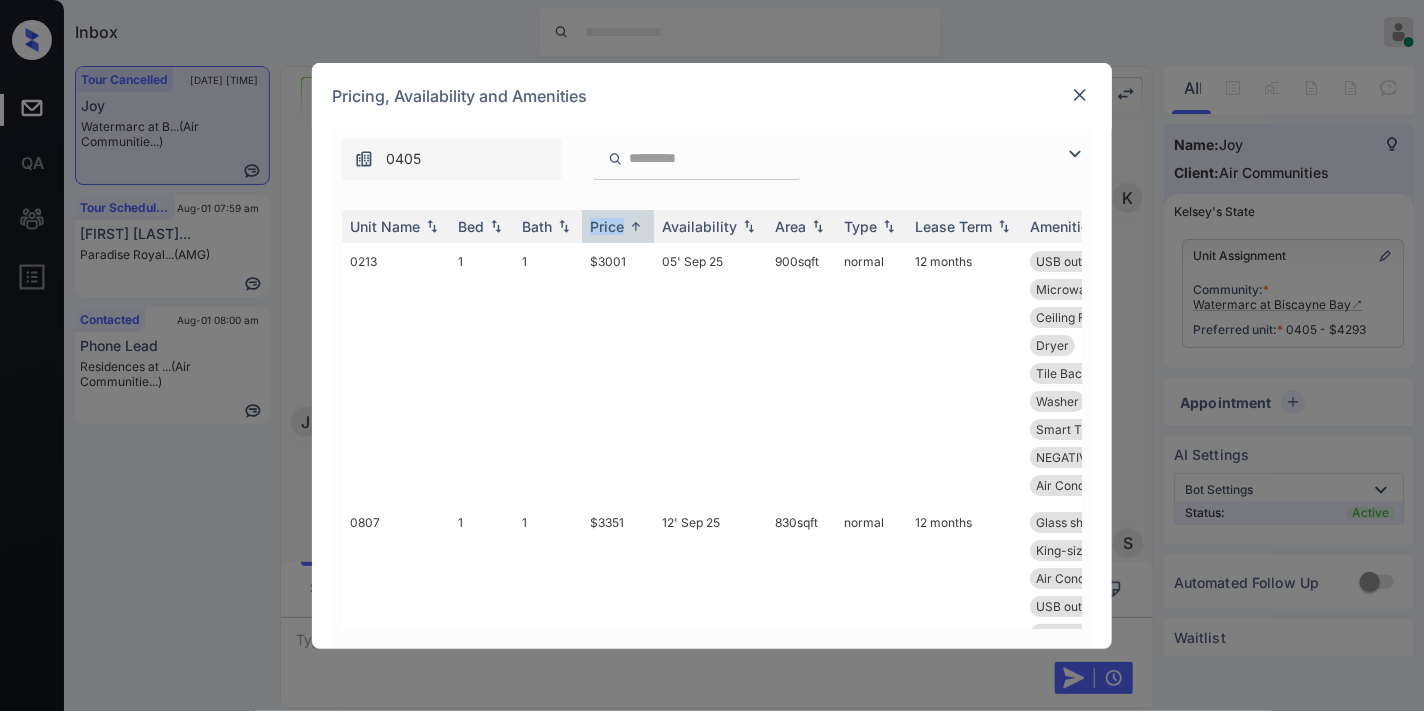 click at bounding box center (1075, 154) 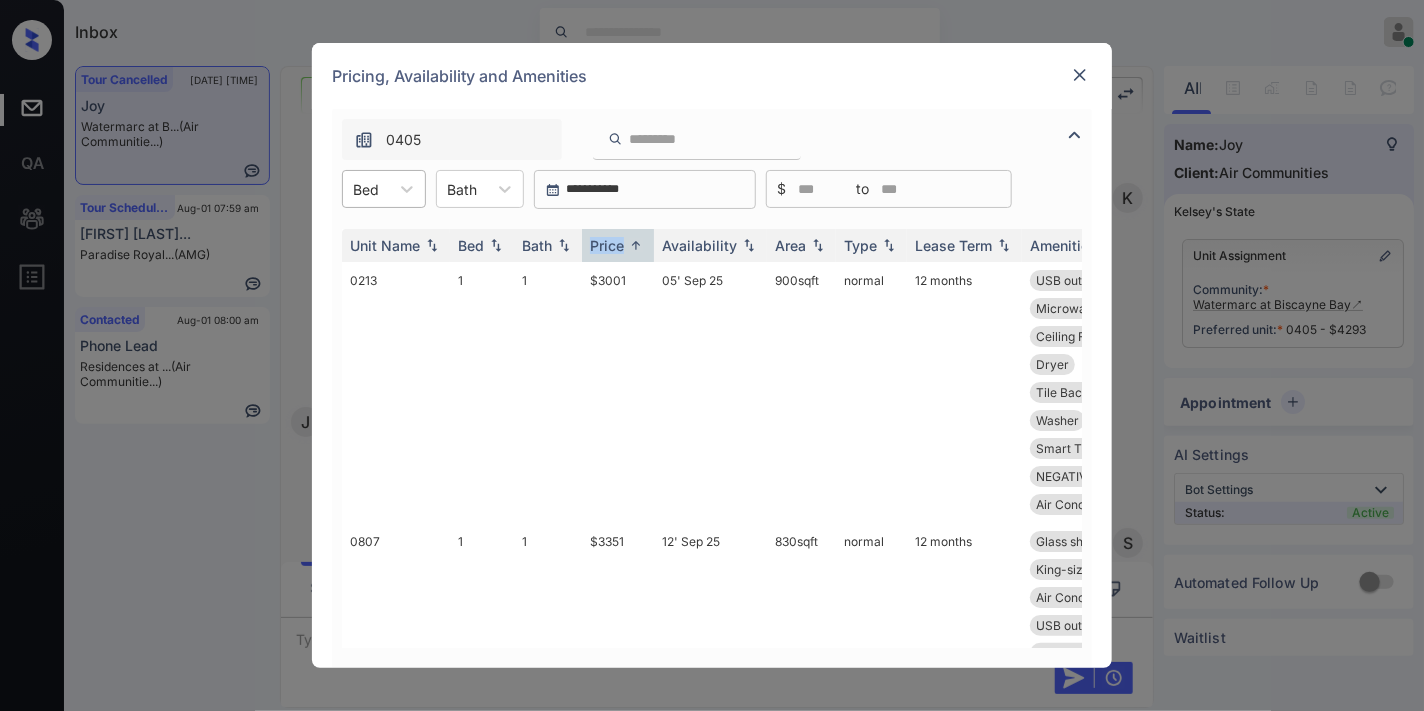 click on "Bed" at bounding box center [366, 189] 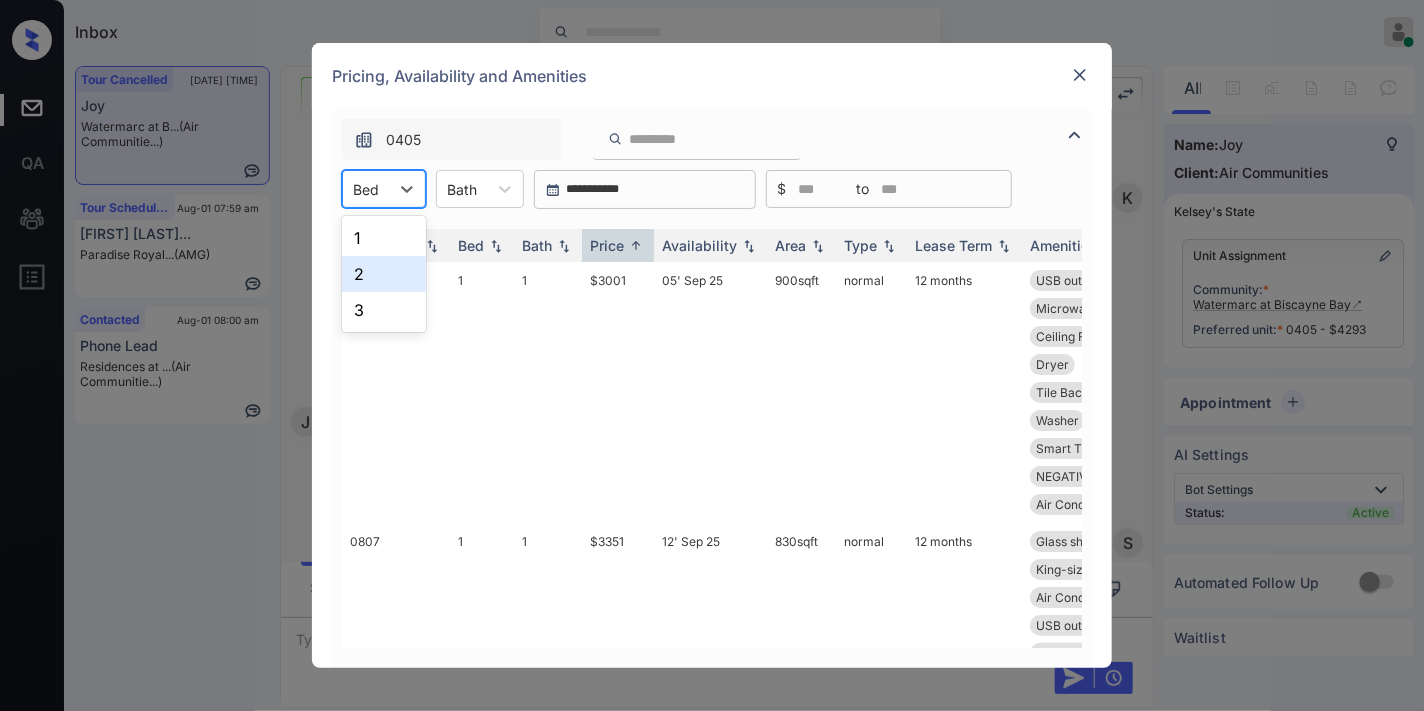 click on "2" at bounding box center [384, 274] 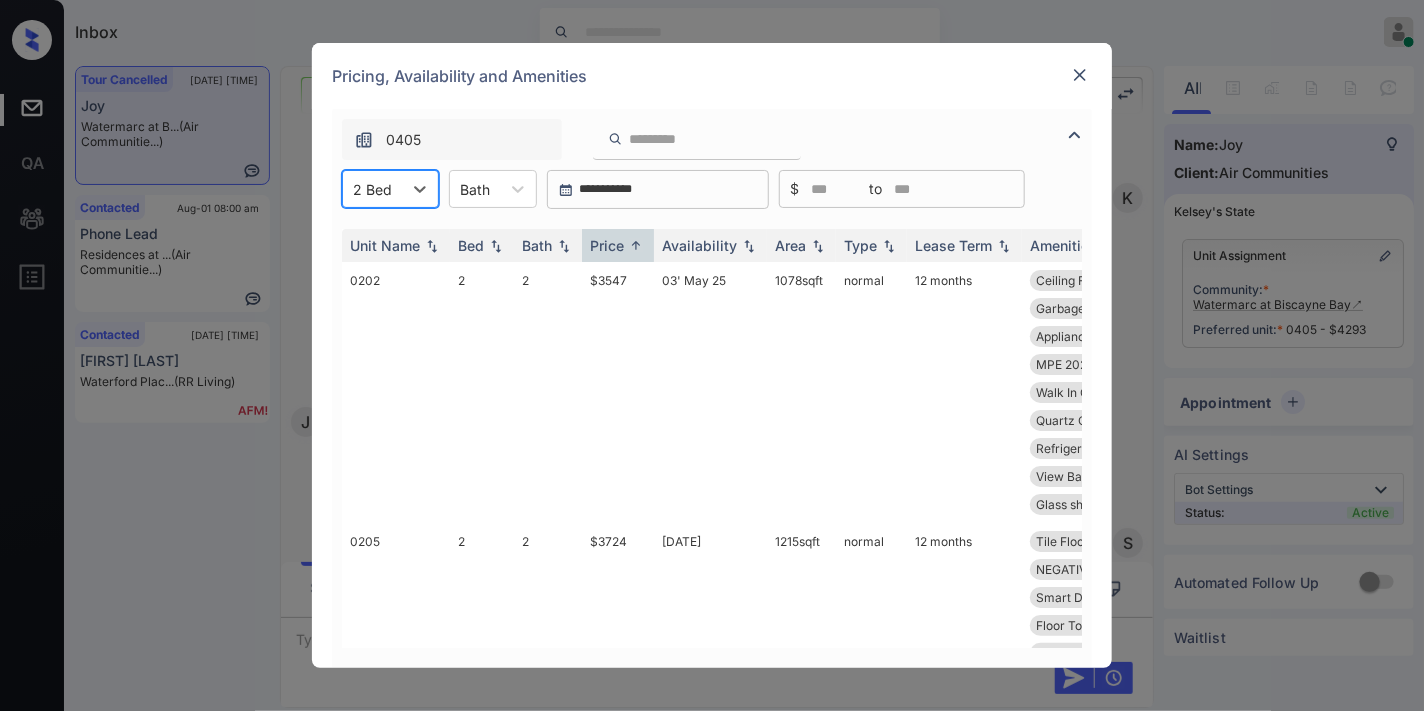 click at bounding box center (1080, 75) 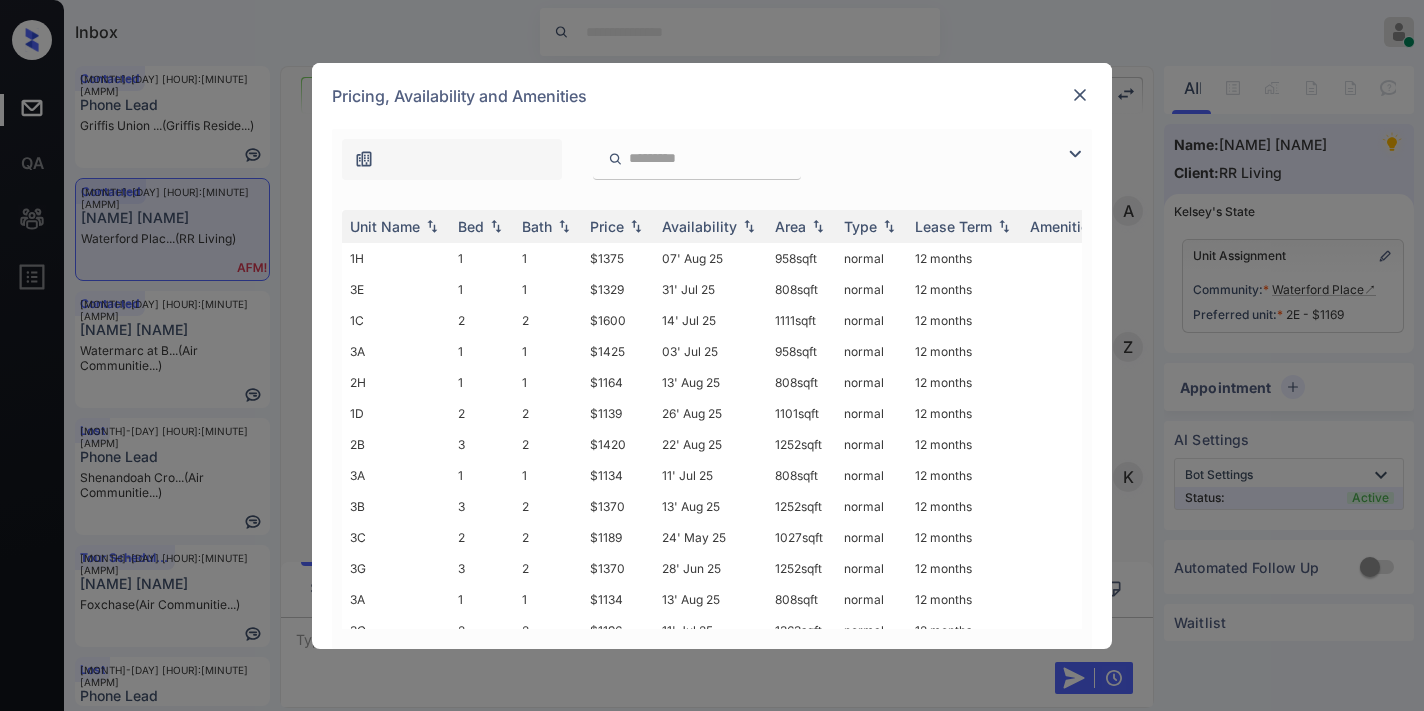 scroll, scrollTop: 0, scrollLeft: 0, axis: both 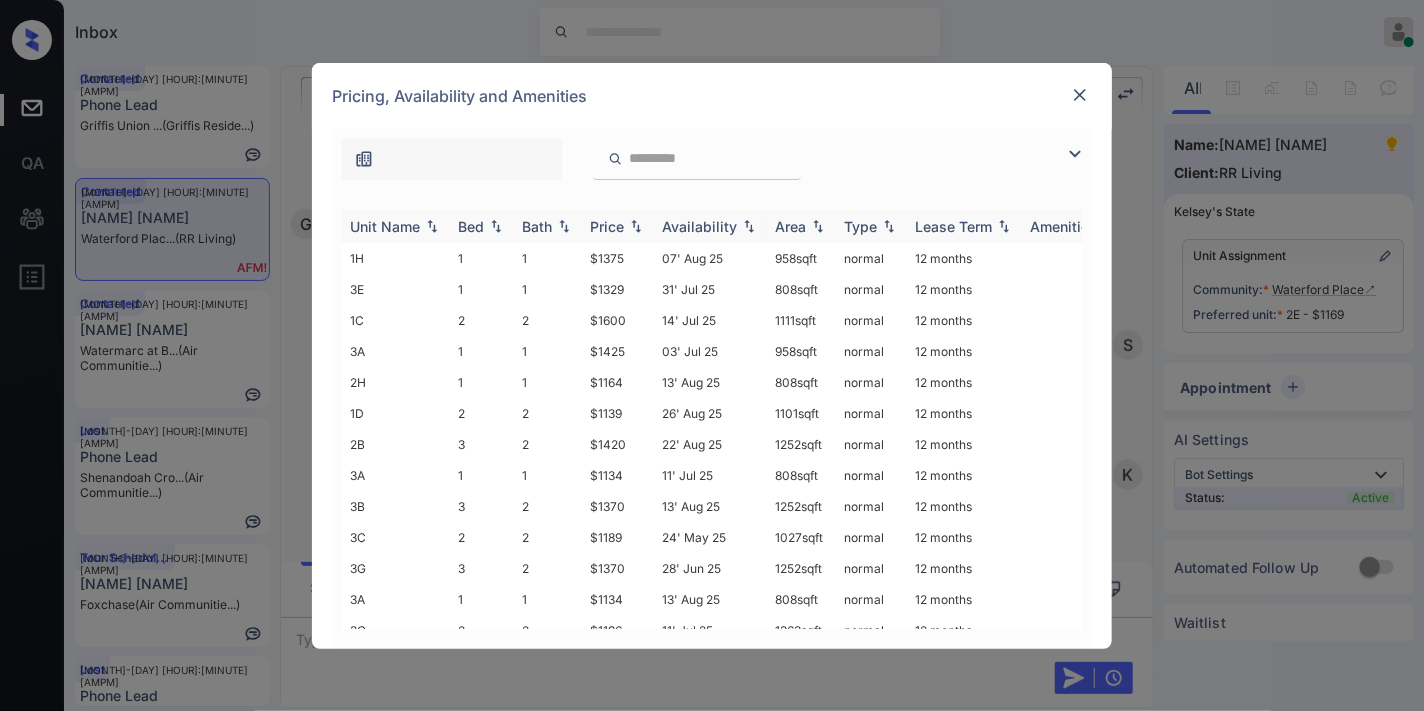 click on "Unit Name" at bounding box center [385, 226] 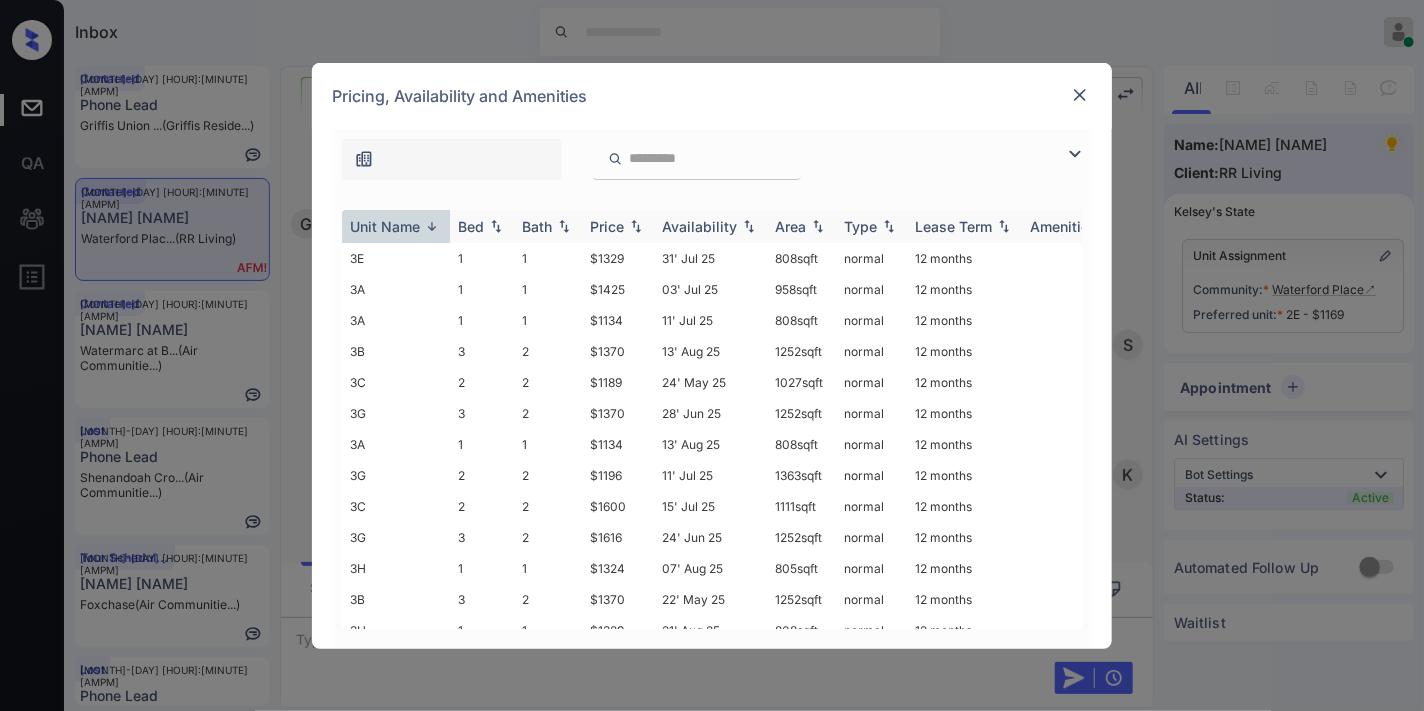 click on "Unit Name" at bounding box center (385, 226) 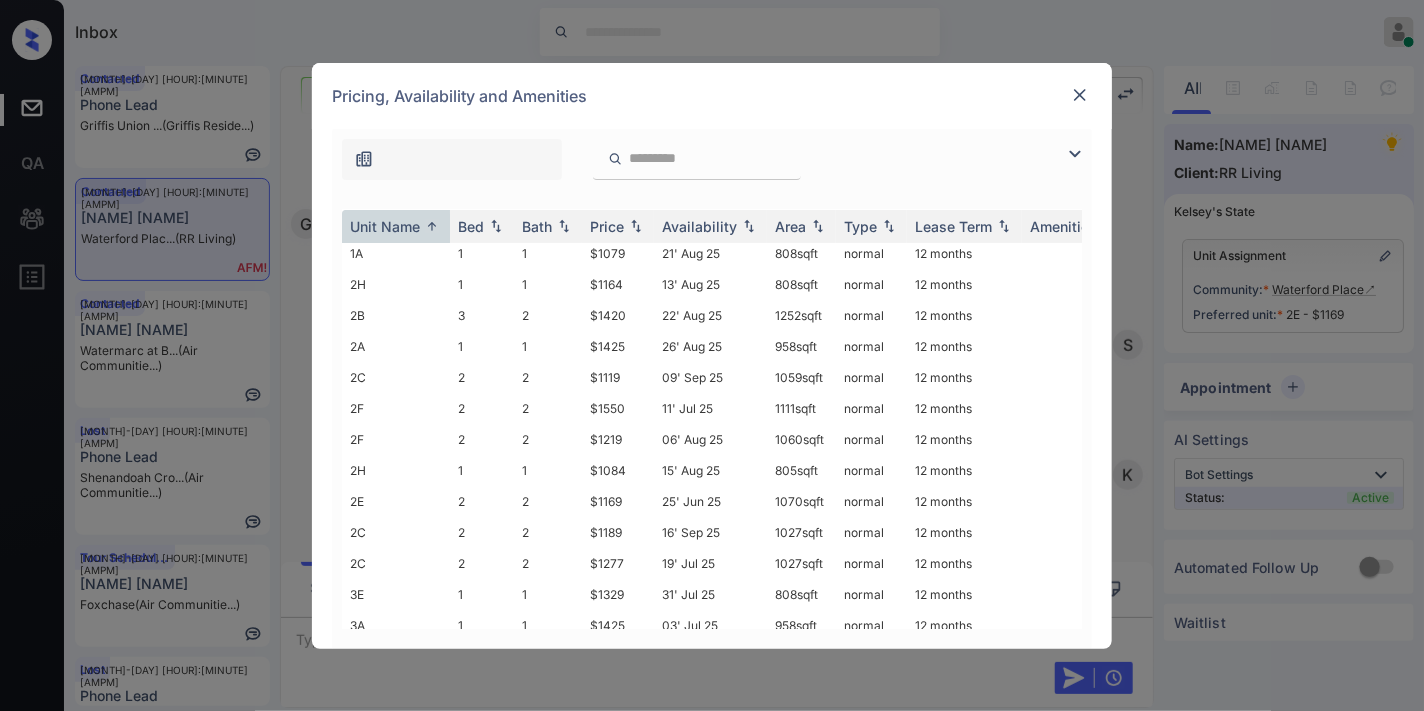 scroll, scrollTop: 228, scrollLeft: 0, axis: vertical 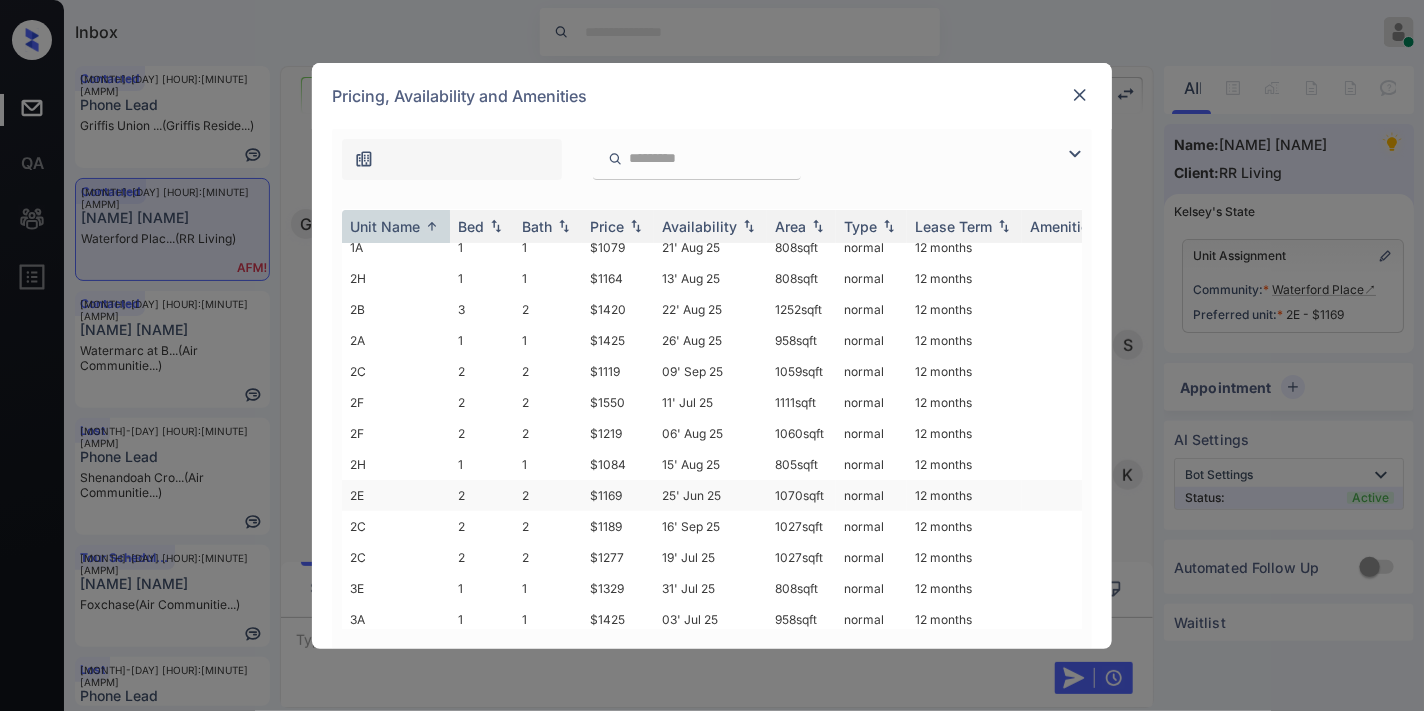 click on "$1169" at bounding box center (618, 495) 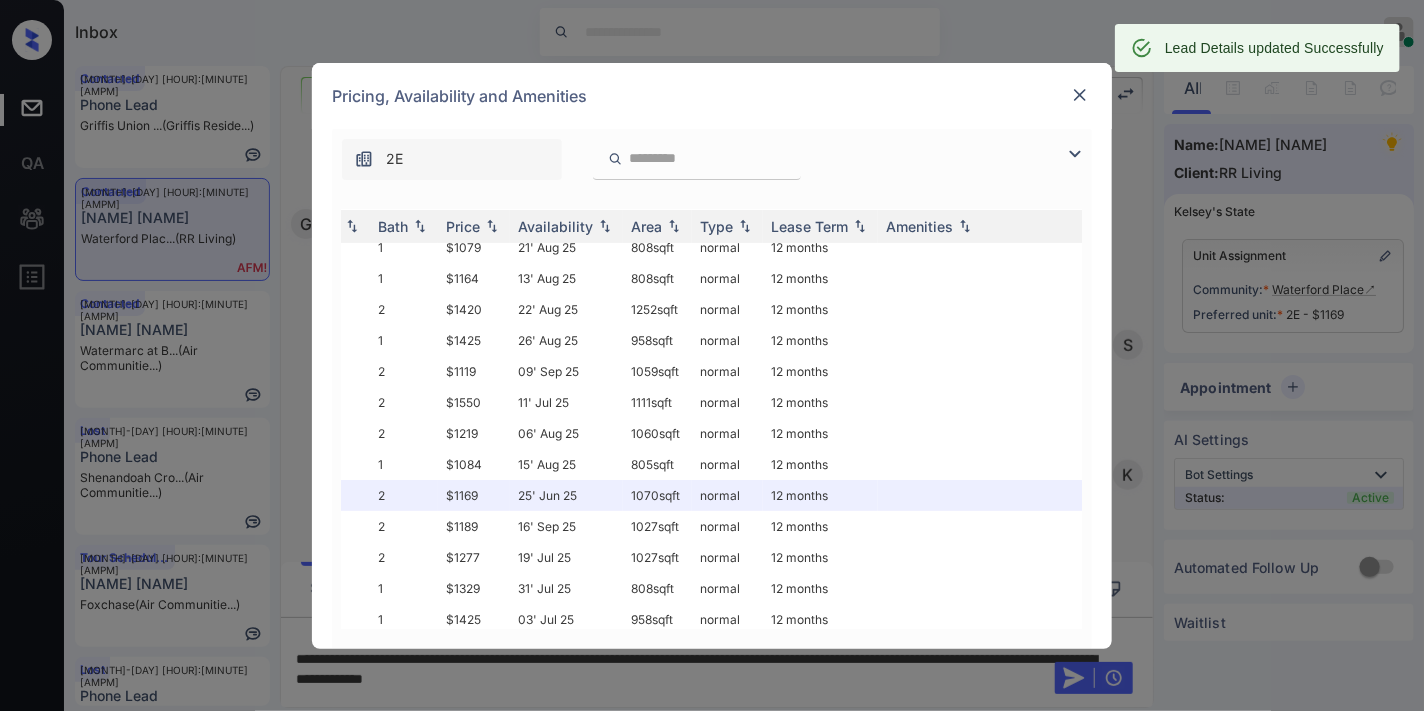 scroll, scrollTop: 228, scrollLeft: 0, axis: vertical 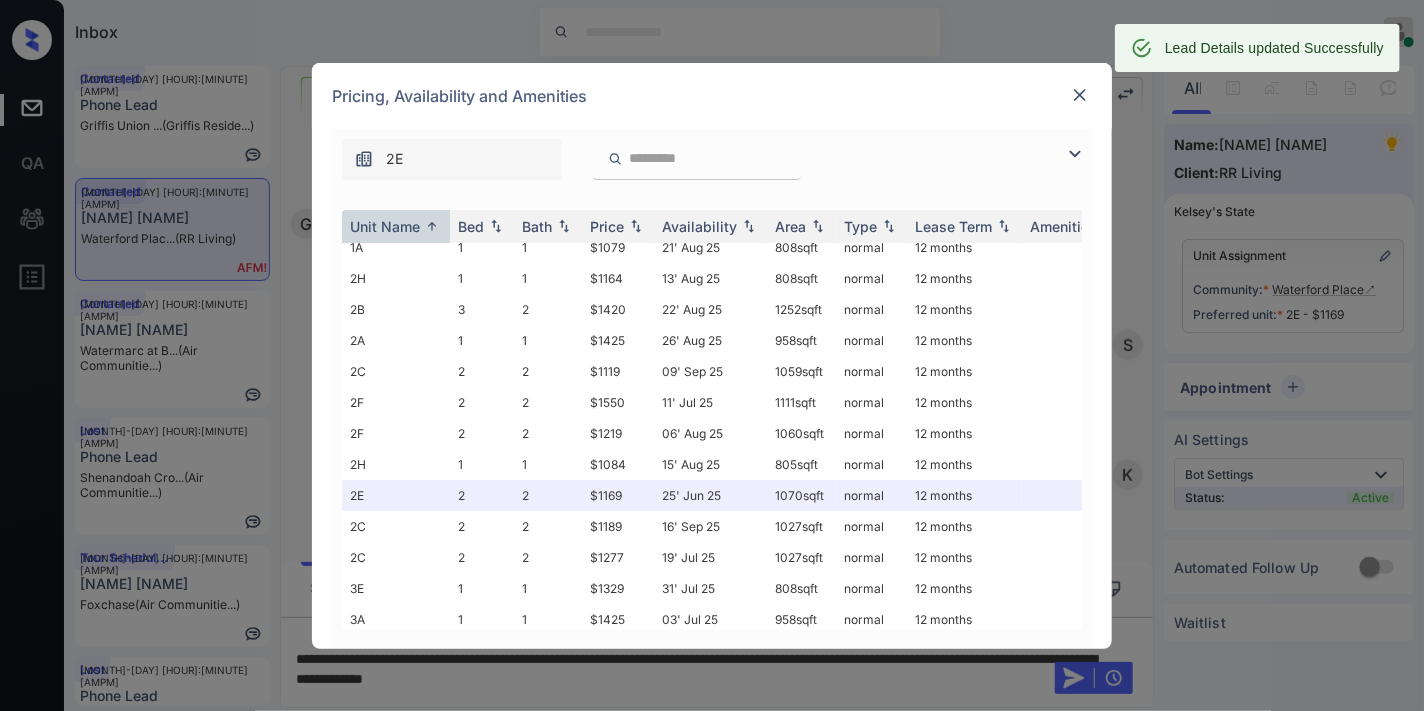 click at bounding box center [1080, 95] 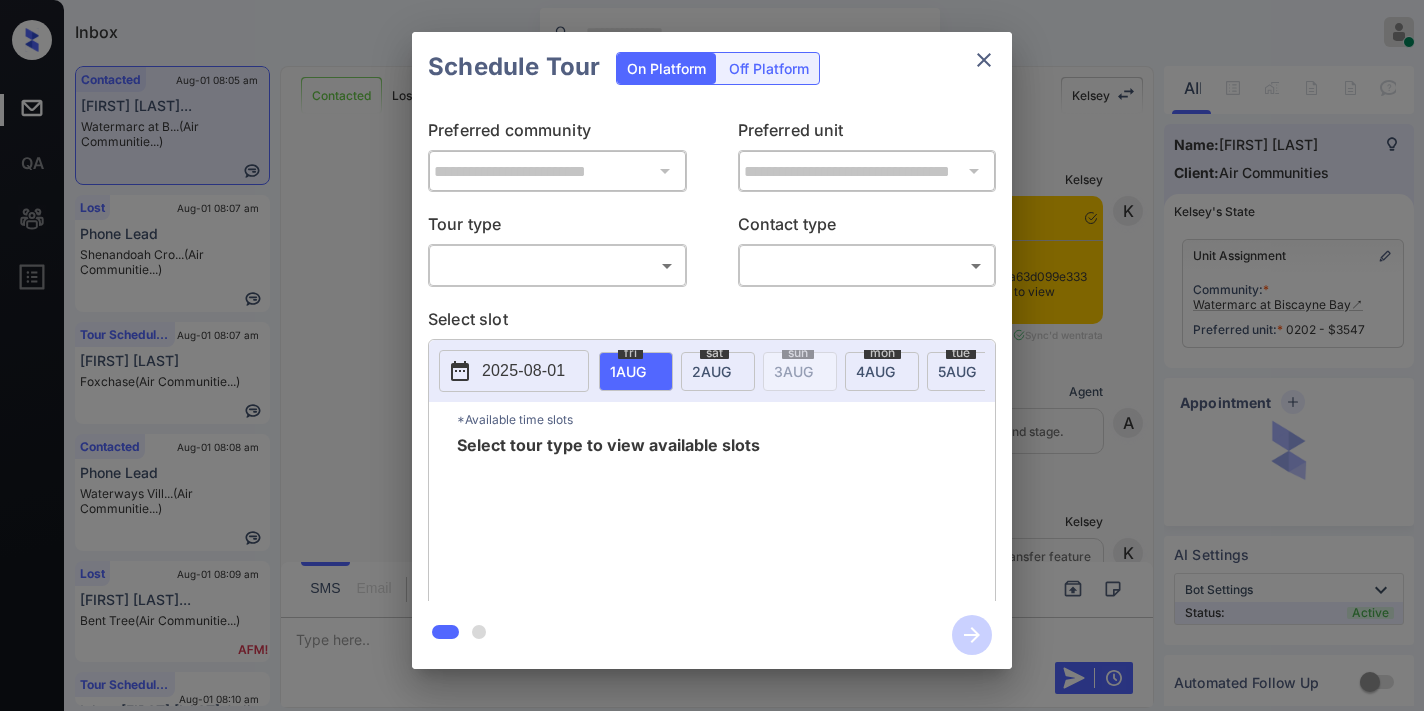 scroll, scrollTop: 0, scrollLeft: 0, axis: both 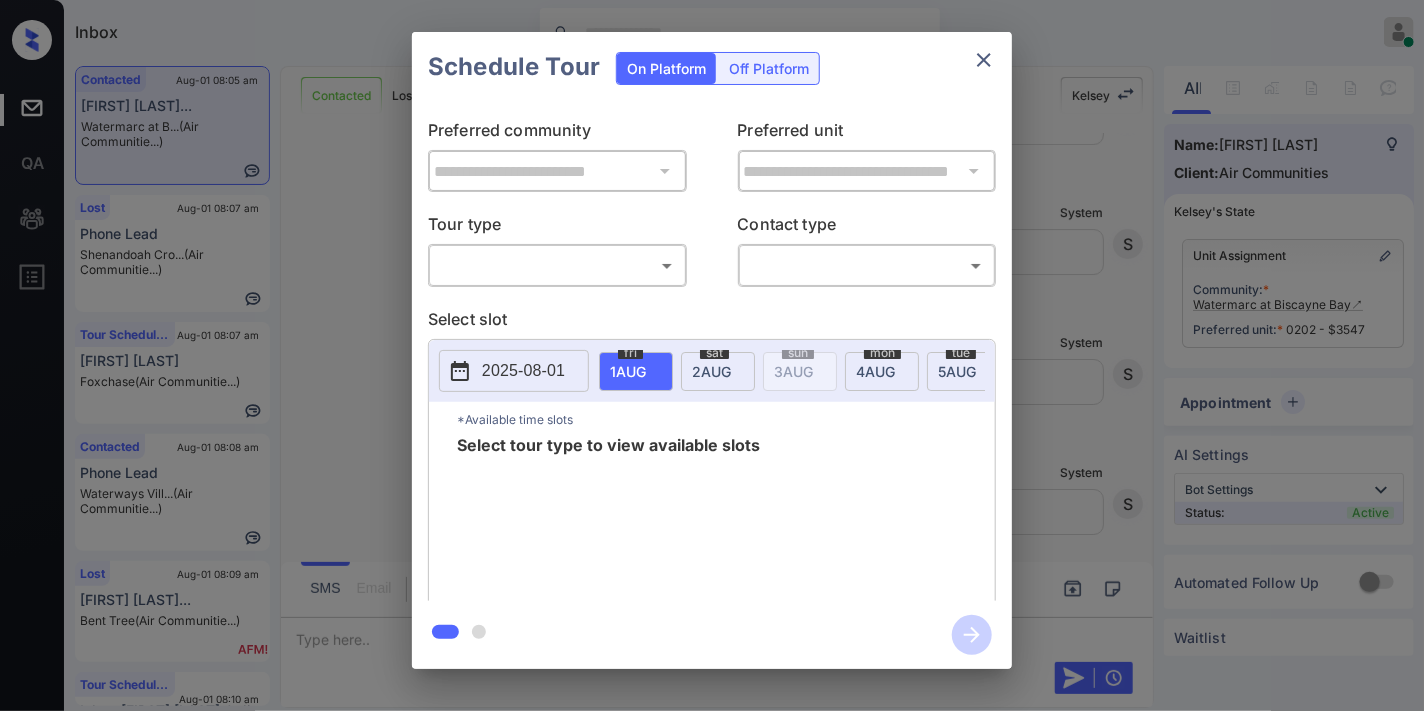 click on "Inbox [FIRST] [LAST] Online Set yourself   offline Set yourself   on break Profile Switch to  dark  mode Sign out Contacted Aug-01 08:05 am   [FIRST] [LAST]...  (Air Communitie...) Lost Aug-01 08:07 am   Phone Lead [FIRST] [LAST]...  (Air Communitie...) Tour Scheduled Aug-01 08:07 am   [FIRST] [LAST] [FIRST]  (Air Communitie...) Contacted Aug-01 08:08 am   Phone Lead [FIRST] [LAST]...  (Air Communitie...) Lost Aug-01 08:09 am   [FIRST] [LAST]... [FIRST]  (Air Communitie...) Tour Scheduled Aug-01 08:10 am   [FIRST] [LAST]... [FIRST]  (Case and Assoc...) Contacted Lost Lead Sentiment: Angry Upon sliding the acknowledgement:  Lead will move to lost stage. * ​ SMS and call option will be set to opt out. AFM will be turned off for the lead. [FIRST] [LAST] New Message [FIRST] Notes Note: Jul 31, 2025 09:11 am  Sync'd w  entrata [FIRST] New Message Agent Lead created via emailParser in Inbound stage. Jul 31, 2025 09:11 am [FIRST] New Message [FIRST] Jul 31, 2025 09:11 am [FIRST] New Message [FIRST] [FIRST] New Message [FIRST]" at bounding box center (712, 355) 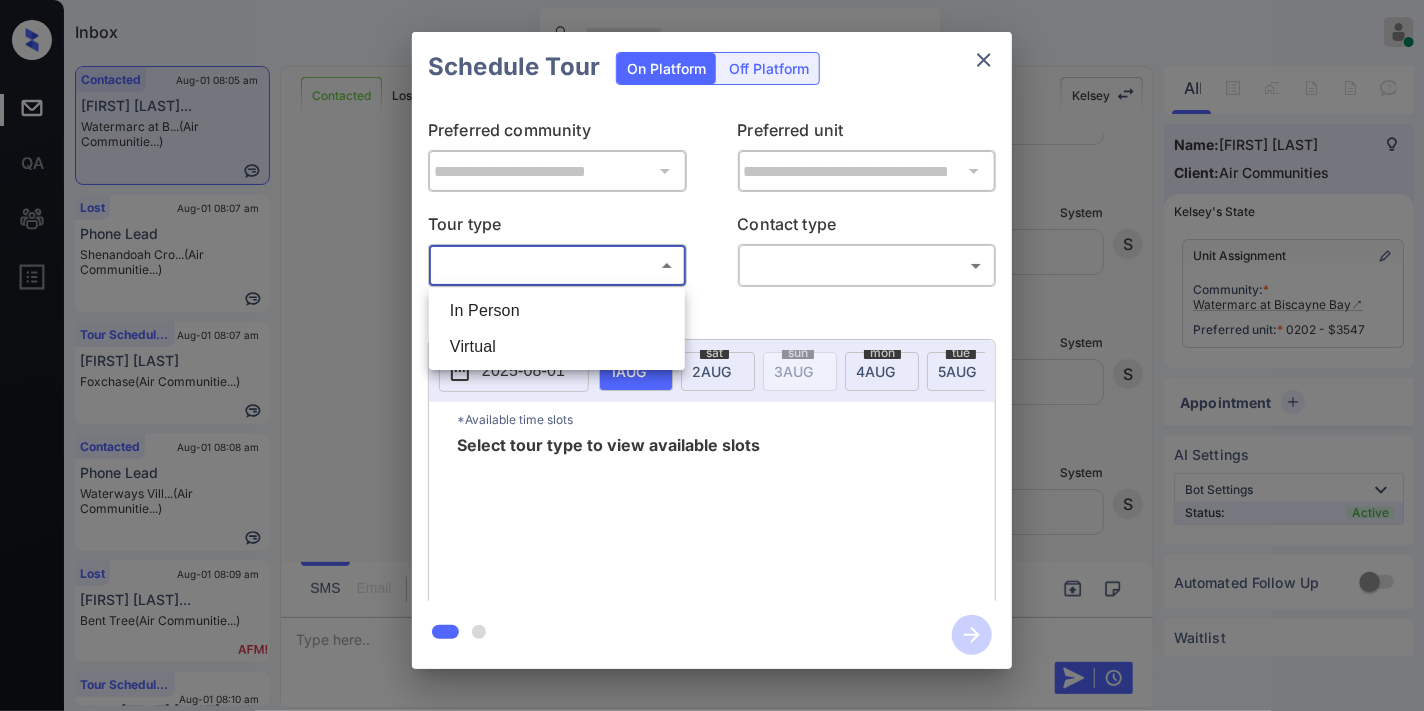 click on "In Person" at bounding box center (557, 311) 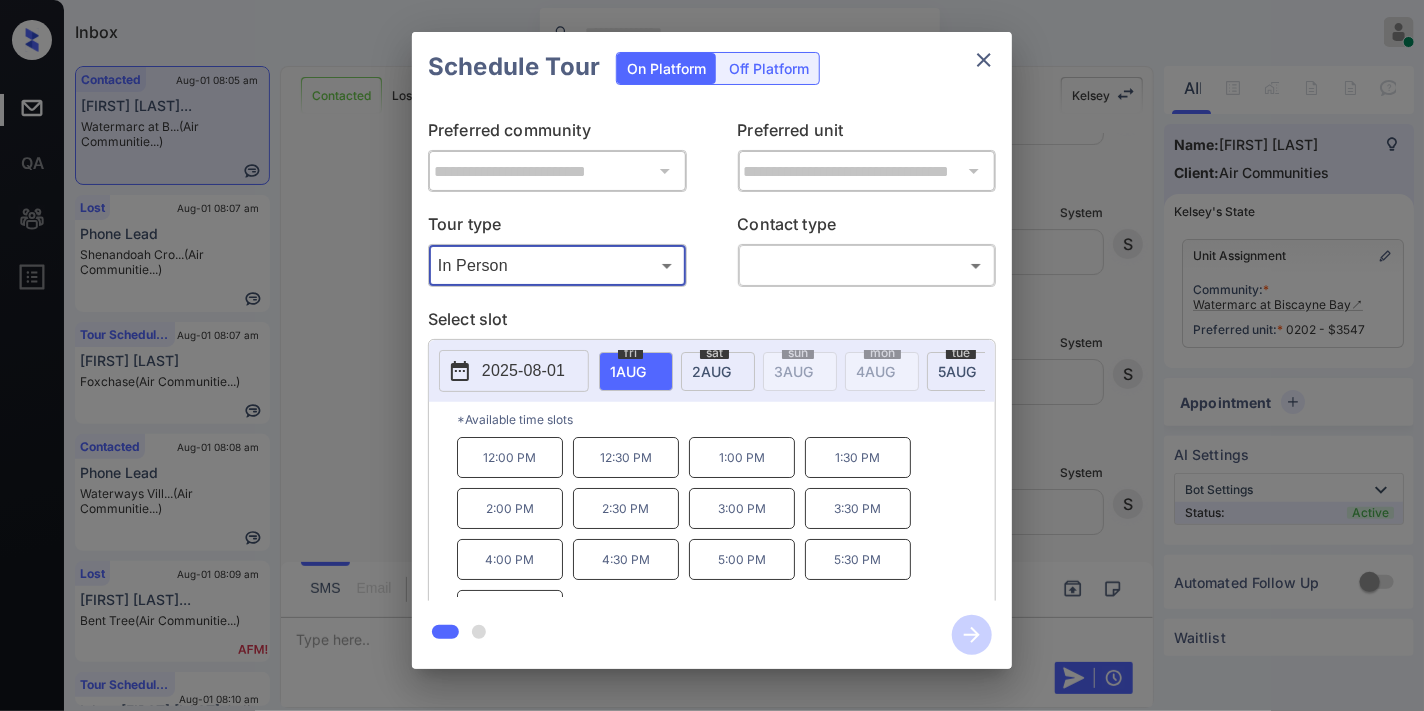 click on "2 AUG" at bounding box center [628, 371] 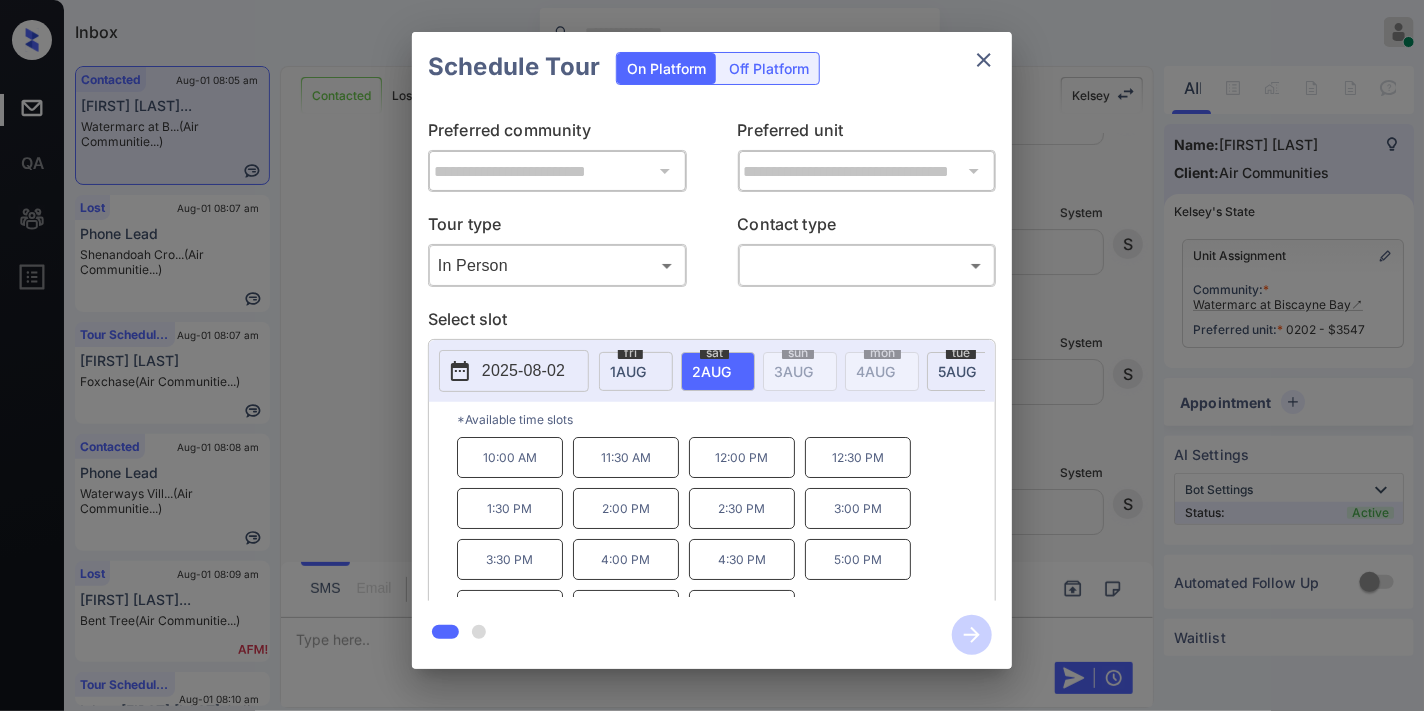 click on "2025-08-02" at bounding box center (514, 371) 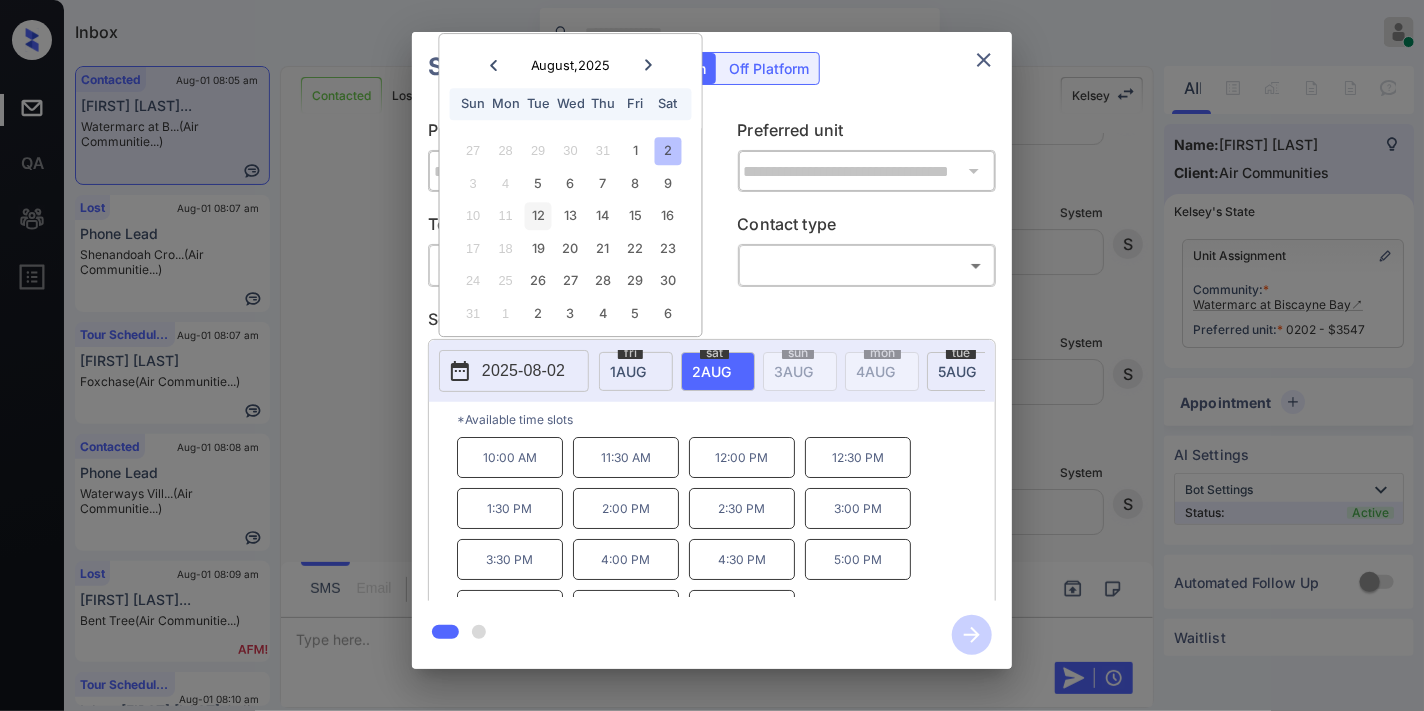 click on "12" at bounding box center (538, 216) 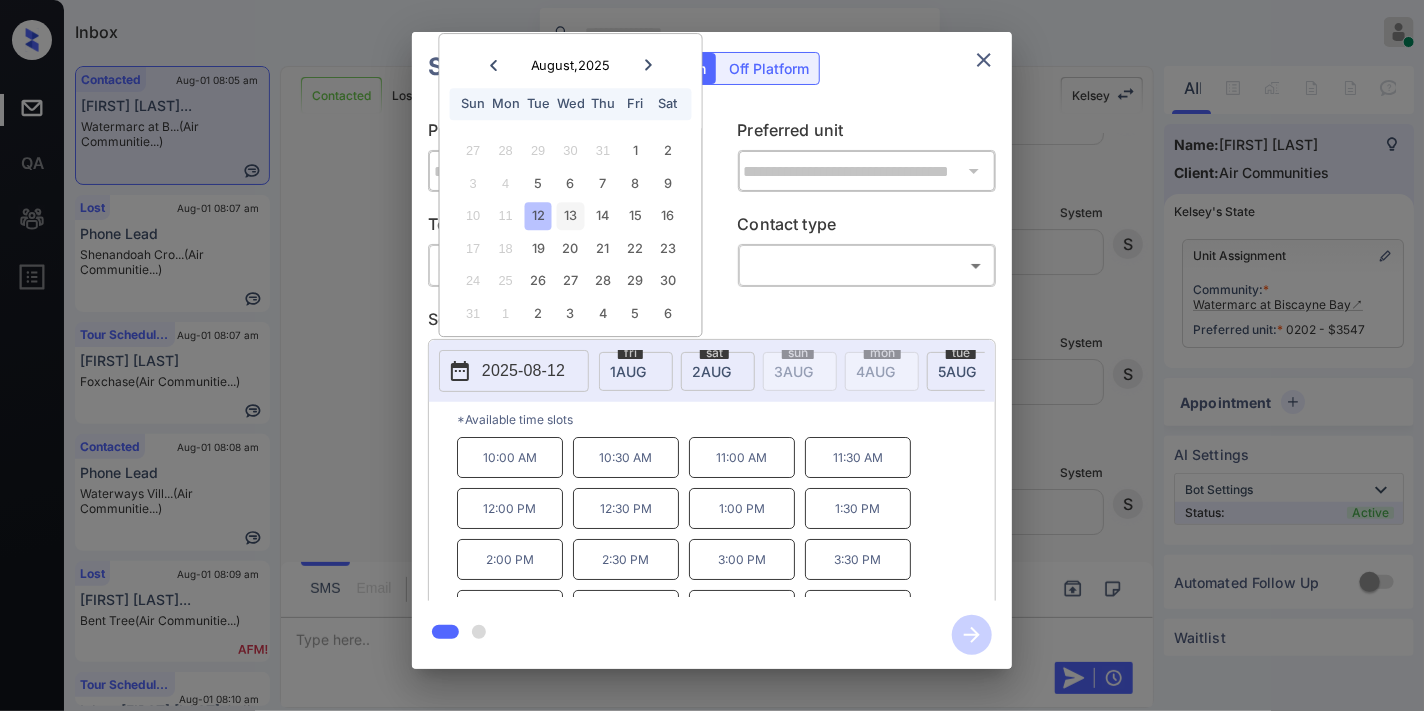 click on "13" at bounding box center [570, 216] 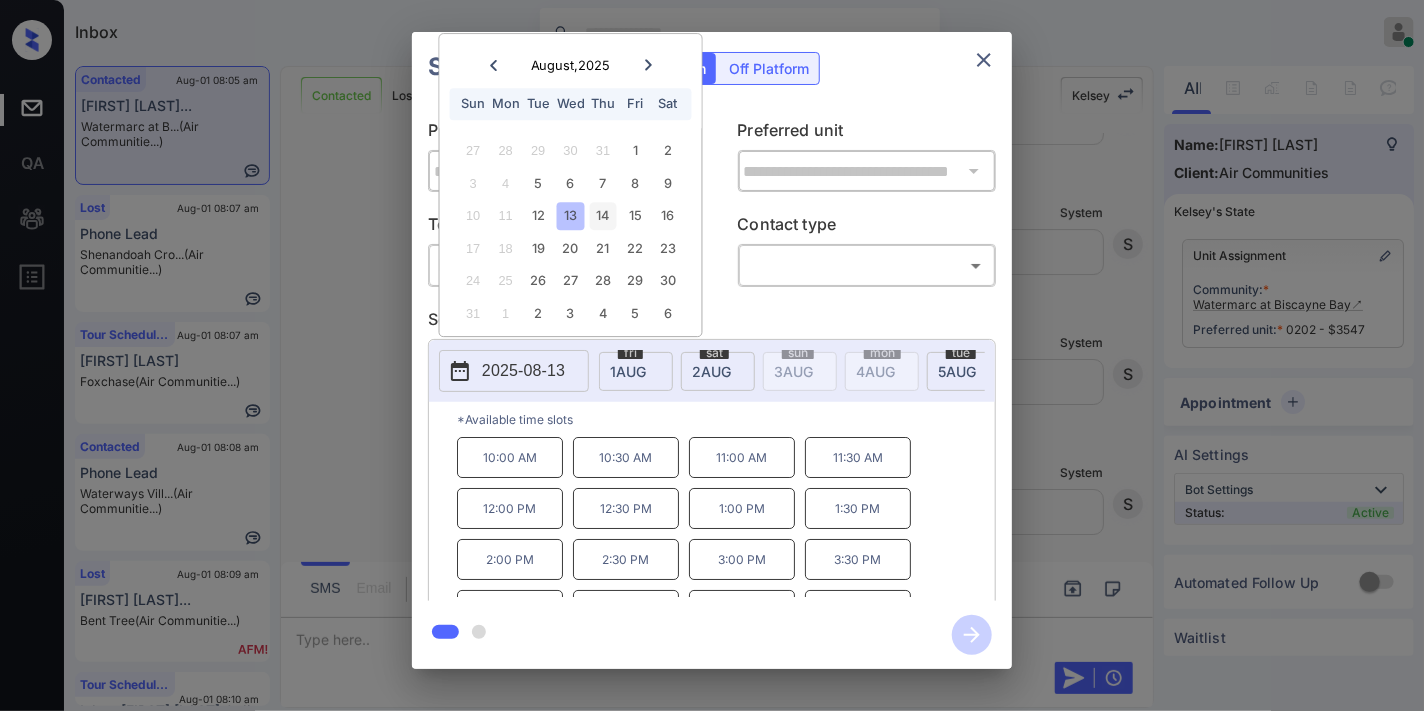 click on "14" at bounding box center [603, 216] 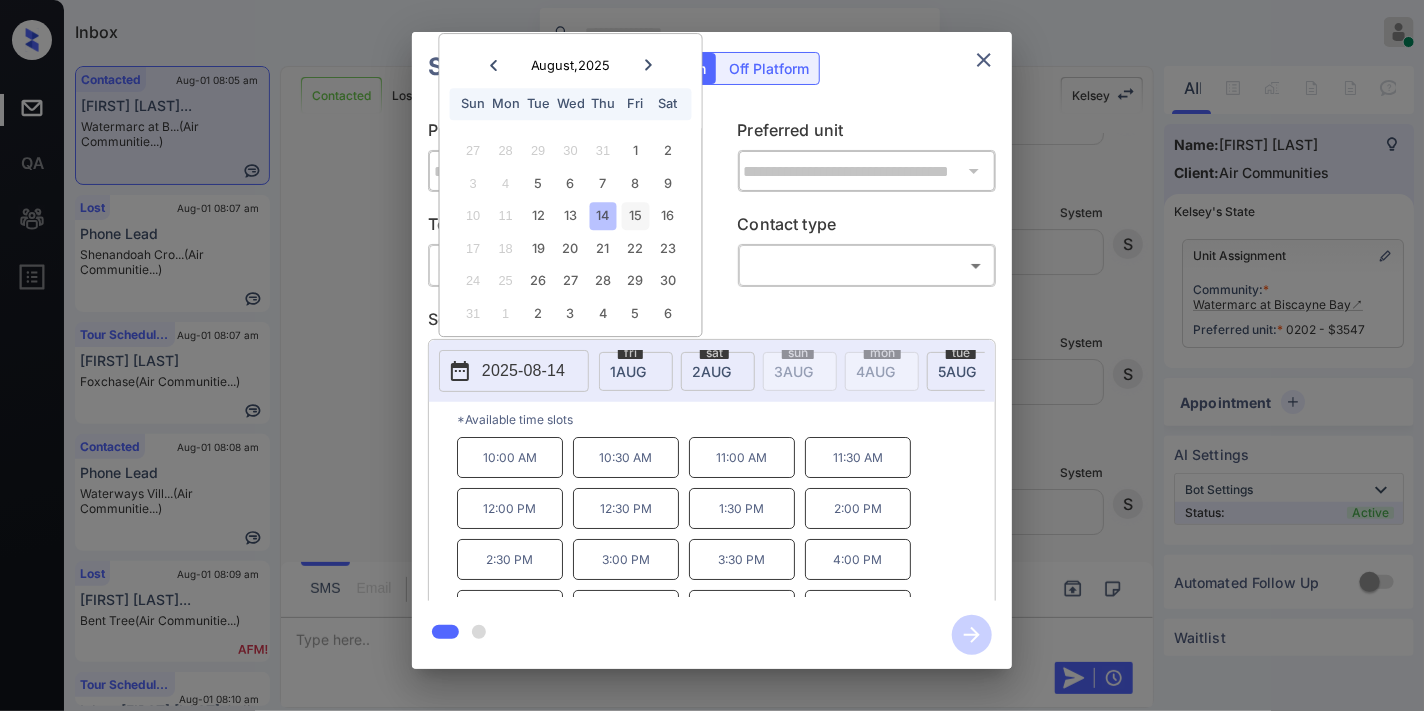 click on "15" at bounding box center (635, 216) 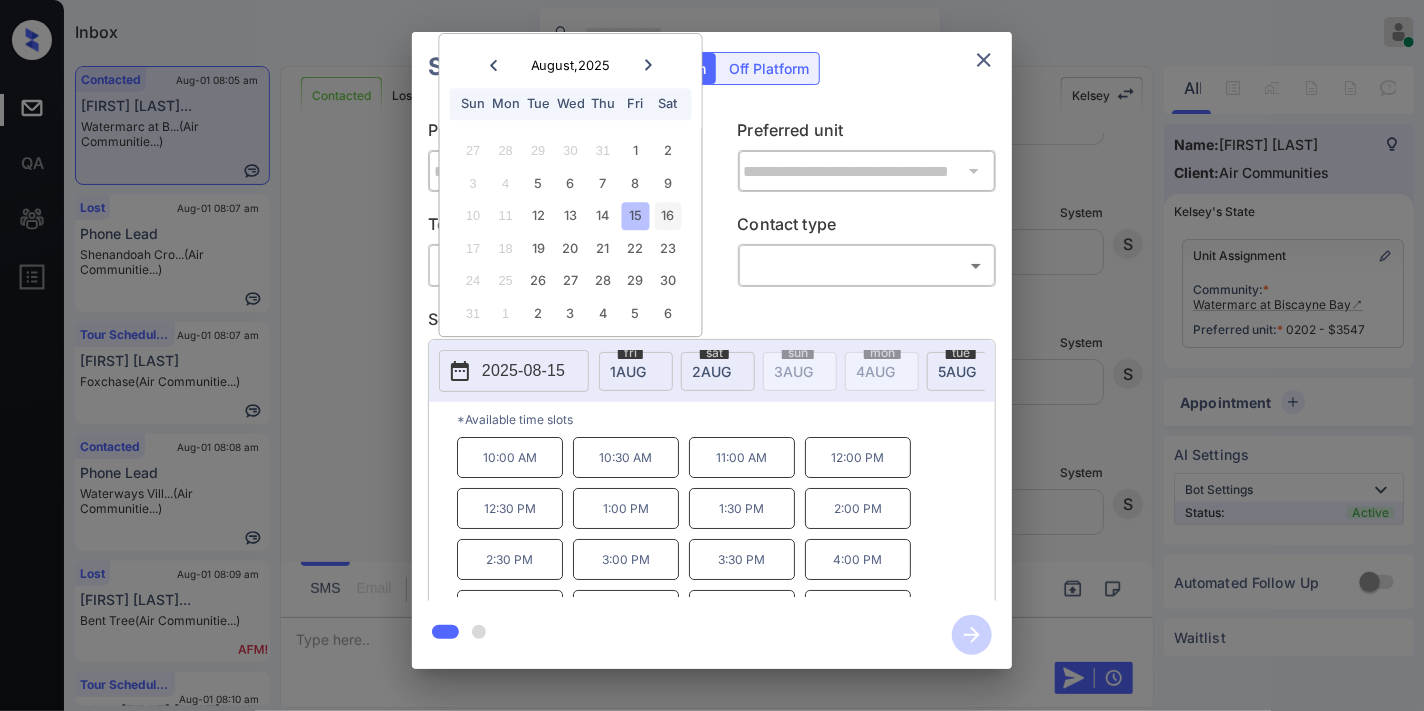 click on "16" at bounding box center (667, 216) 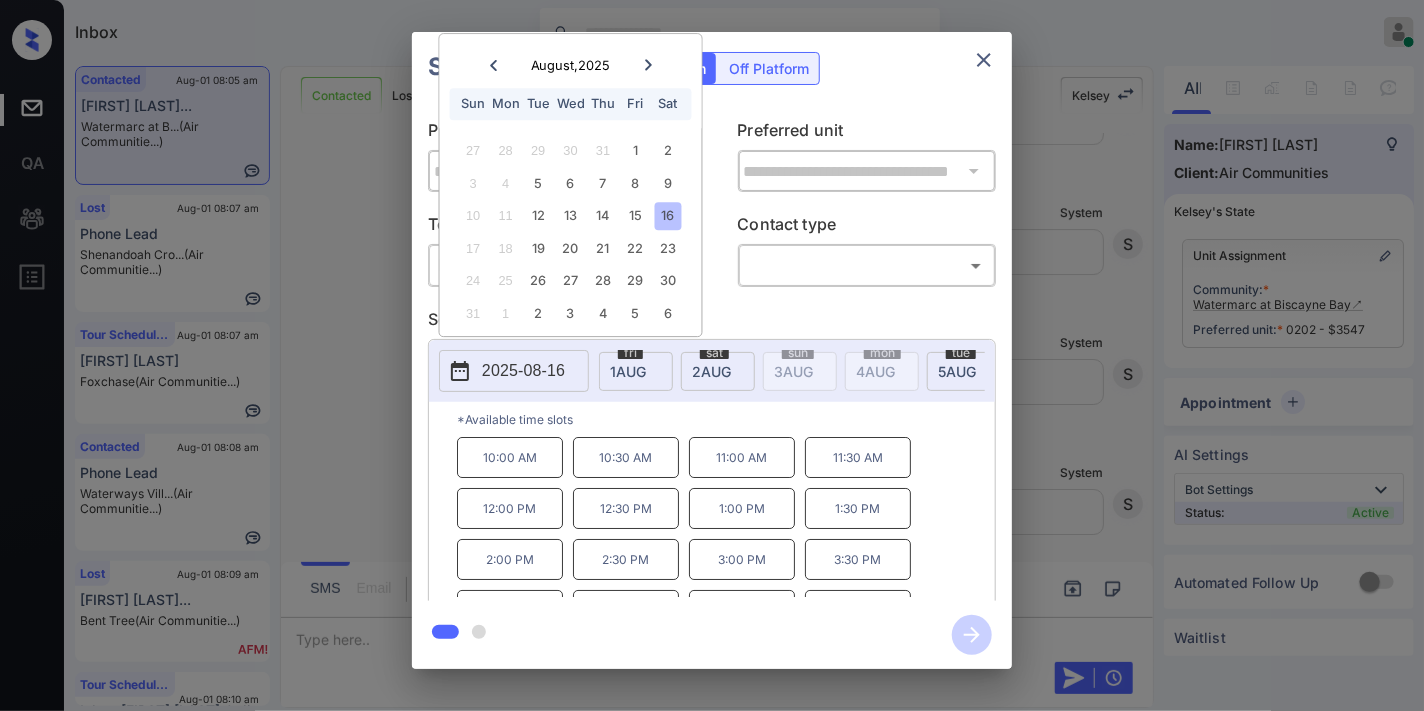 click 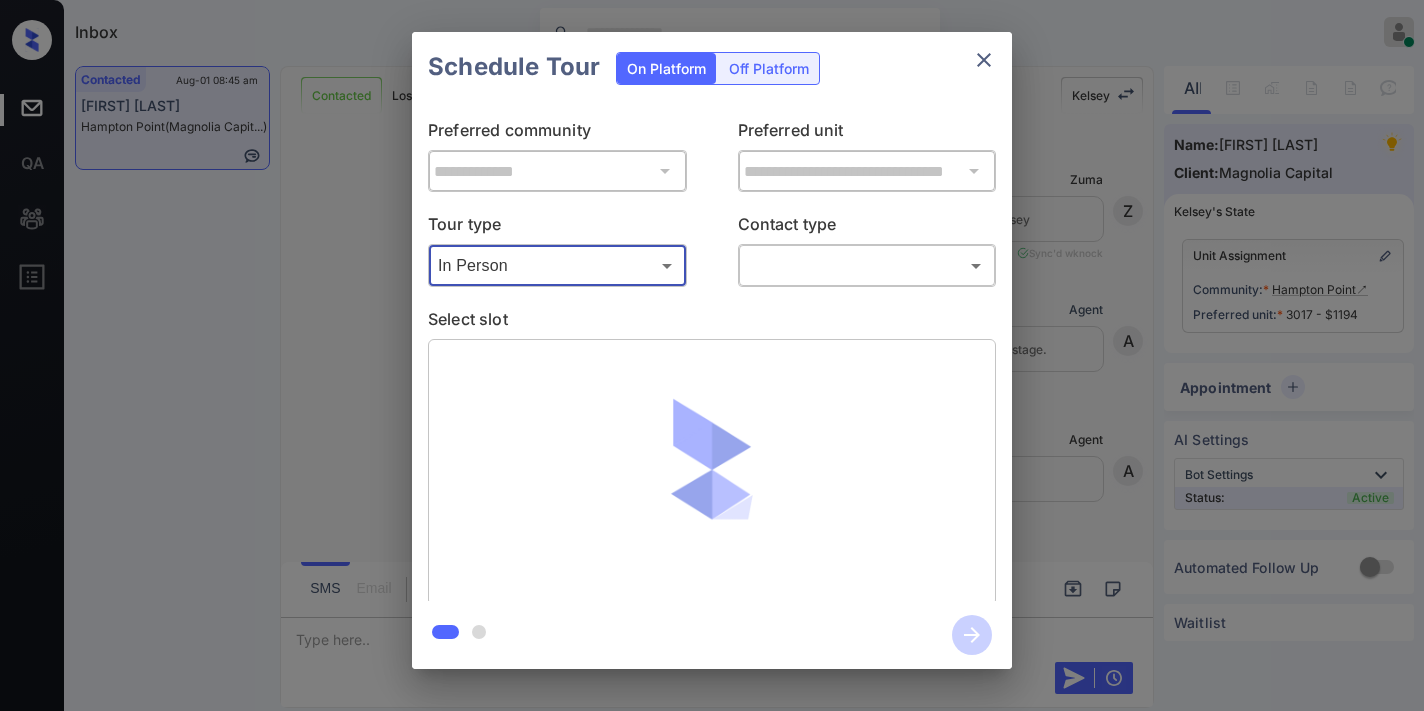 scroll, scrollTop: 0, scrollLeft: 0, axis: both 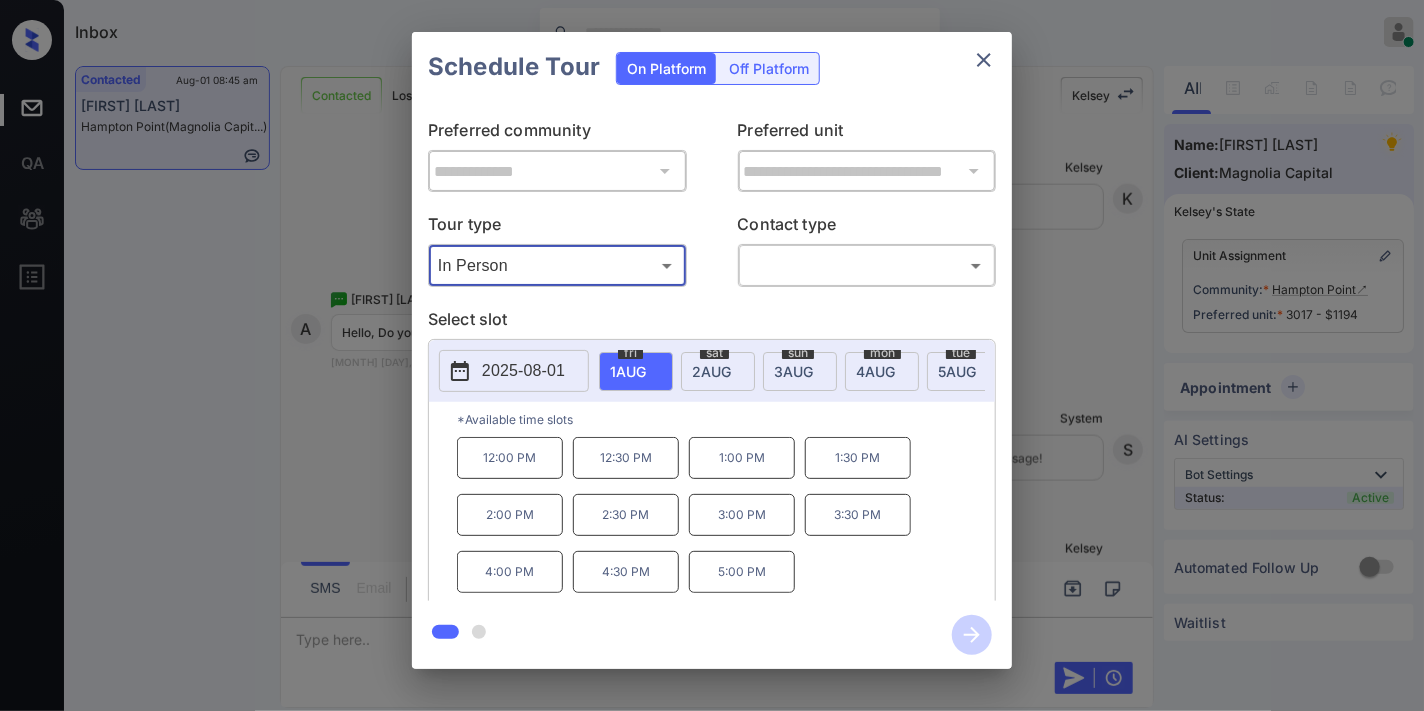 click on "2025-08-01" at bounding box center (523, 371) 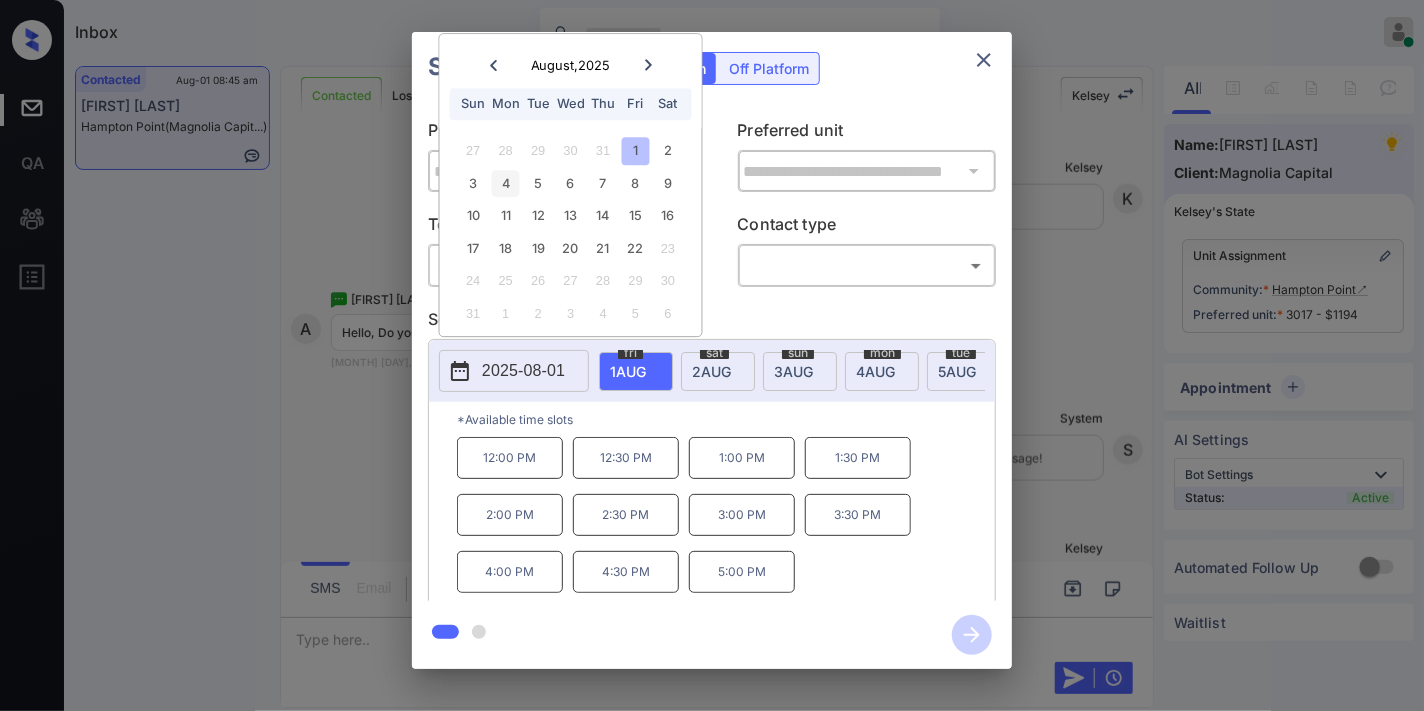 click on "4" at bounding box center (505, 183) 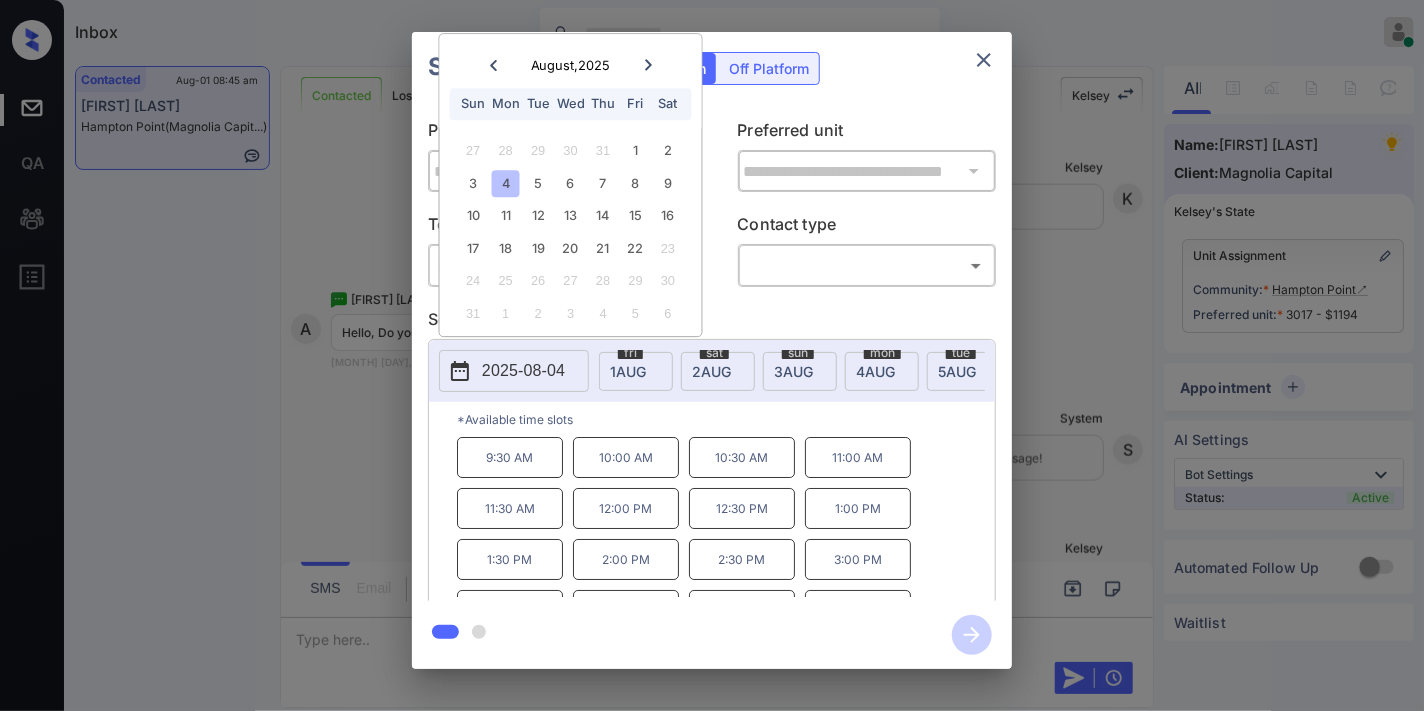 click on "10:00 AM" at bounding box center (626, 457) 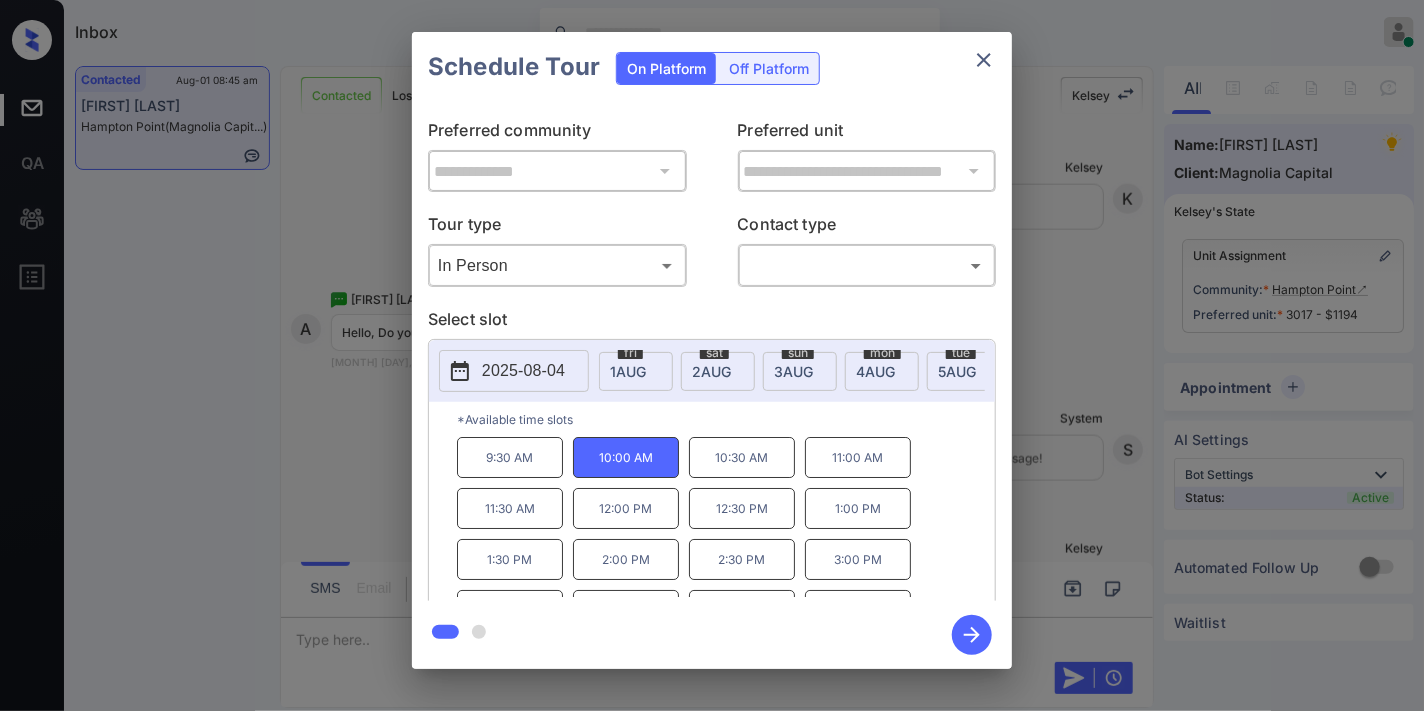 click on "Inbox Samantha Soliven Online Set yourself   offline Set yourself   on break Profile Switch to  dark  mode Sign out Contacted Aug-01 08:45 am   Aprecious Lang Hampton Point  (Magnolia Capit...) Contacted Lost Lead Sentiment: Angry Upon sliding the acknowledgement:  Lead will move to lost stage. * ​ SMS and call option will be set to opt out. AFM will be turned off for the lead. Kelsey New Message Zuma Lead transferred to leasing agent: kelsey Aug 01, 2025 08:41 am  Sync'd w  knock Z New Message Agent Lead created via webhook in Inbound stage. Aug 01, 2025 08:41 am A New Message Agent AFM Request sent to Kelsey. Aug 01, 2025 08:41 am A New Message Agent Notes Note: Structured Note:
Move In Date: 2025-08-13
Bedroom: 1
Aug 01, 2025 08:41 am A New Message Kelsey Lead Details Updated
BedRoom: 1
Aug 01, 2025 08:41 am K New Message Kelsey Lead Details Updated
Move In Date:  13-8-2025
Aug 01, 2025 08:41 am K New Message Kelsey A preferred unit has been added as, 3017 Aug 01, 2025 08:42 am K New Message" at bounding box center (712, 355) 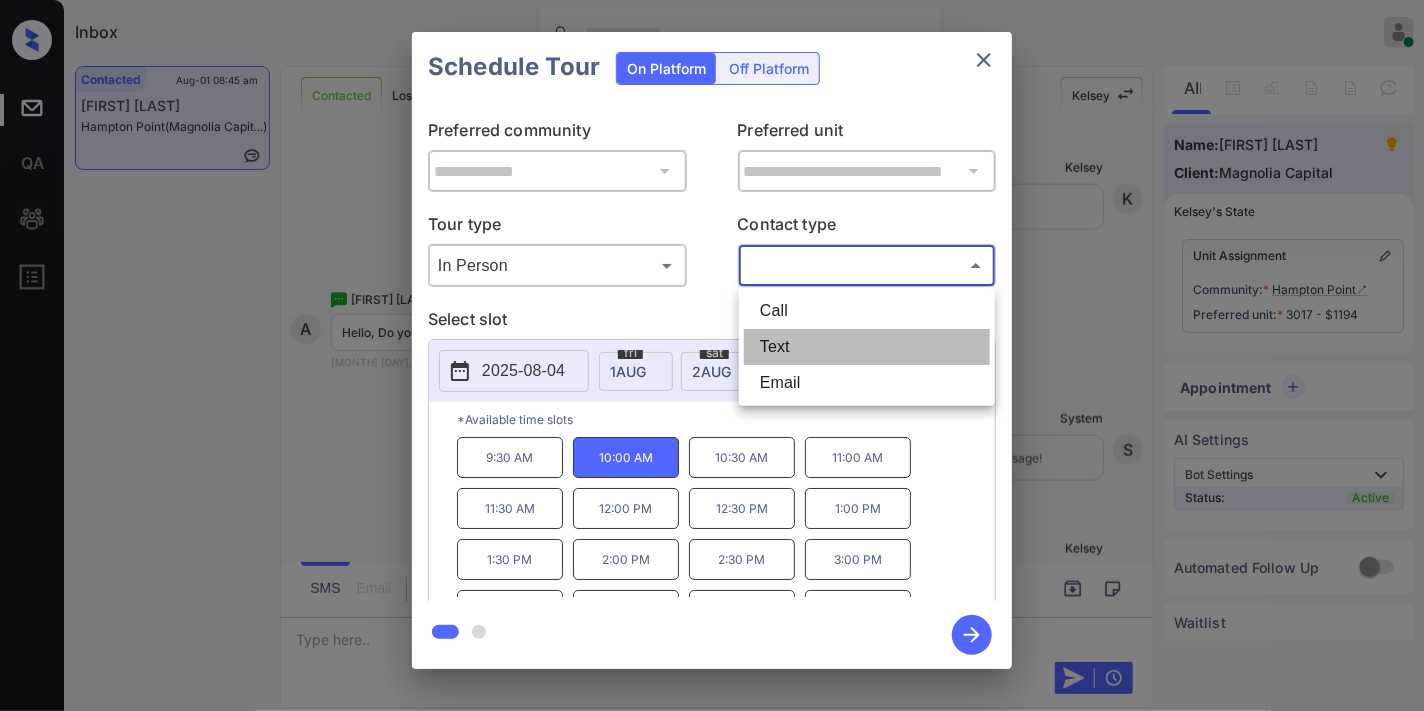 click on "Text" at bounding box center (867, 347) 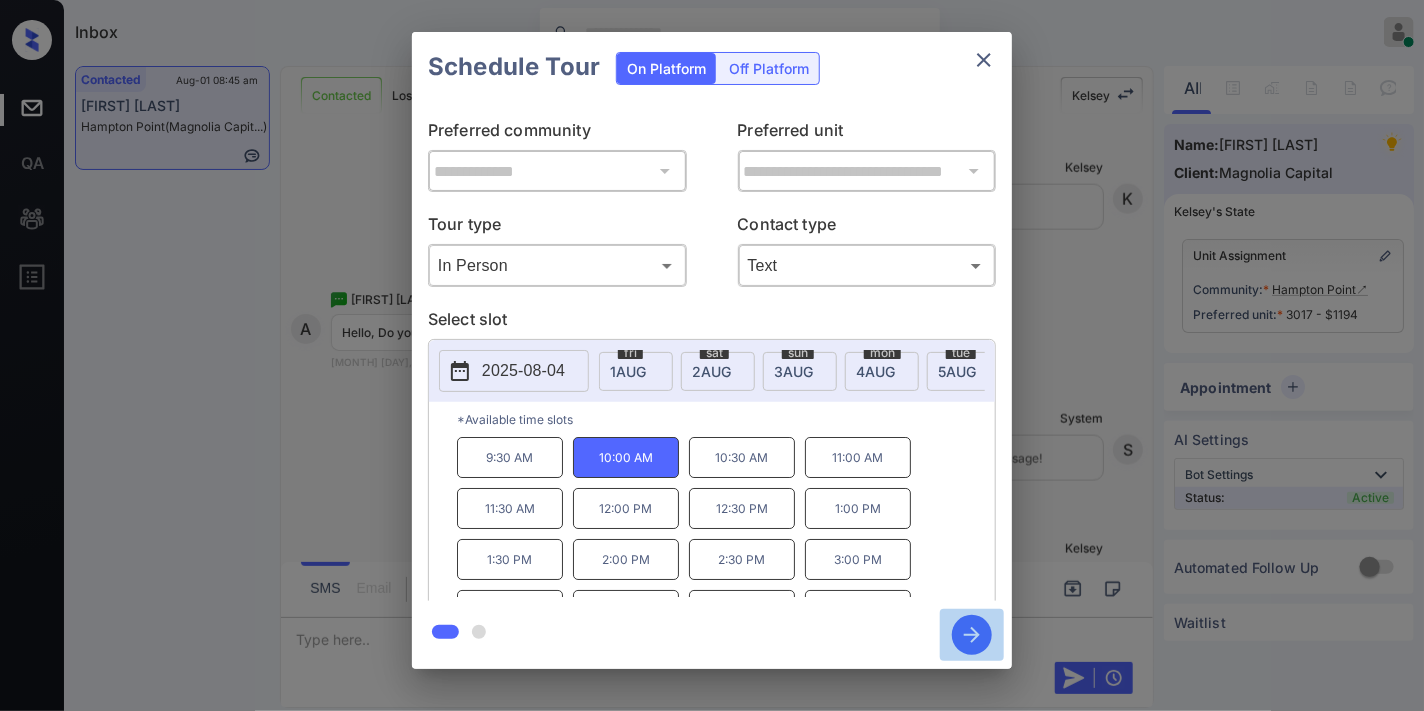 click 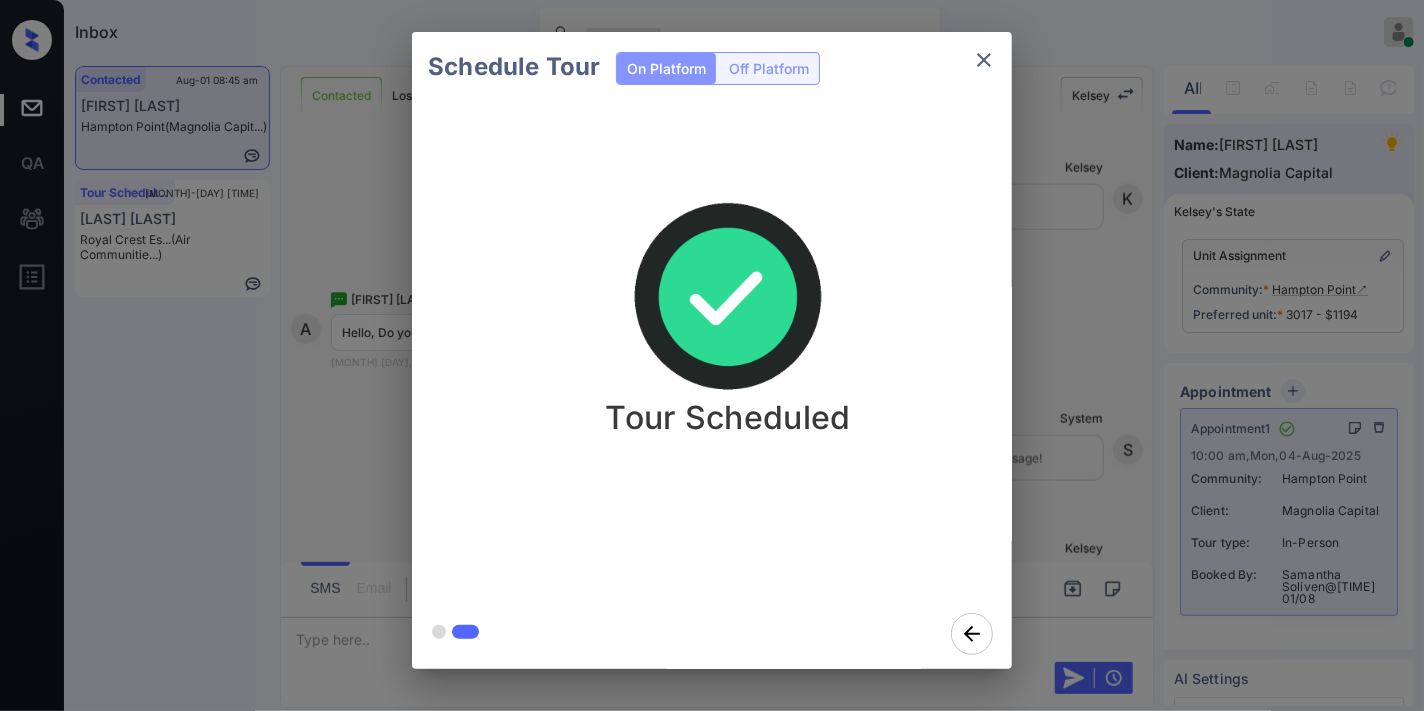 click 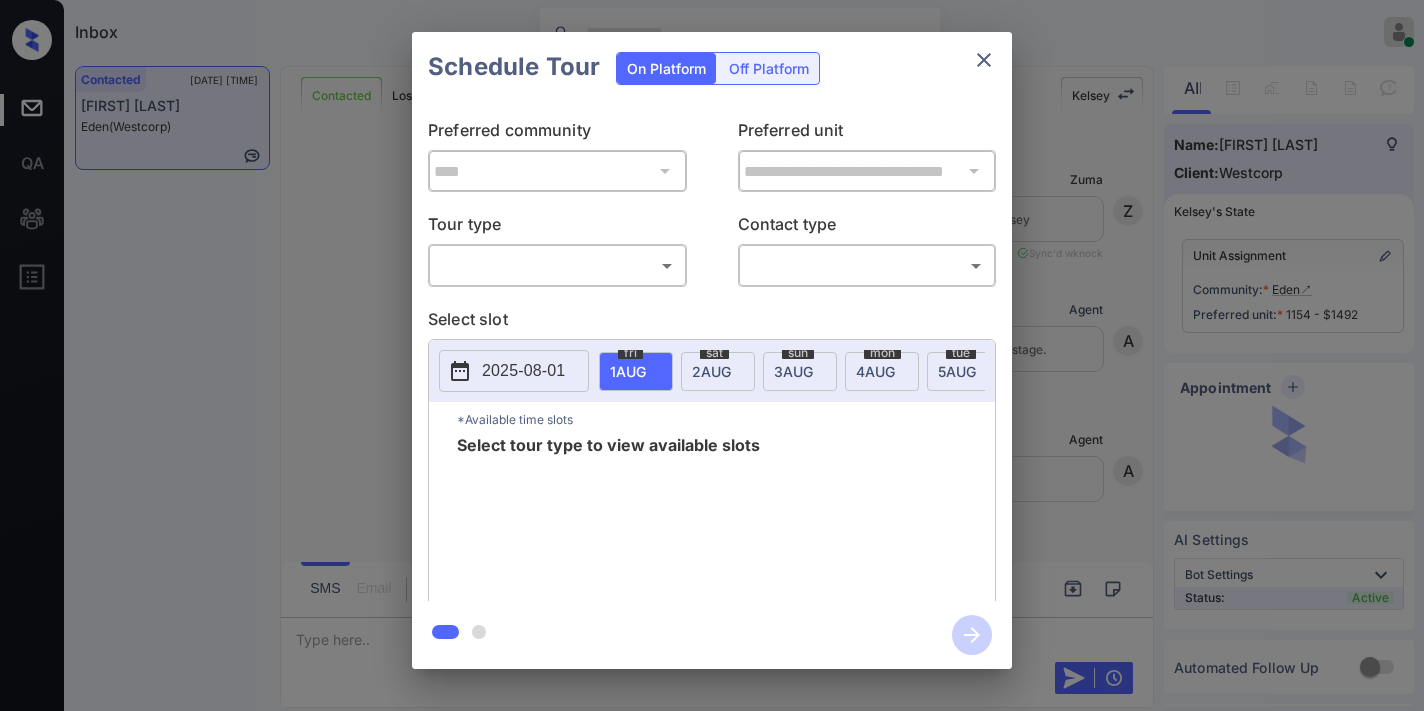 scroll, scrollTop: 0, scrollLeft: 0, axis: both 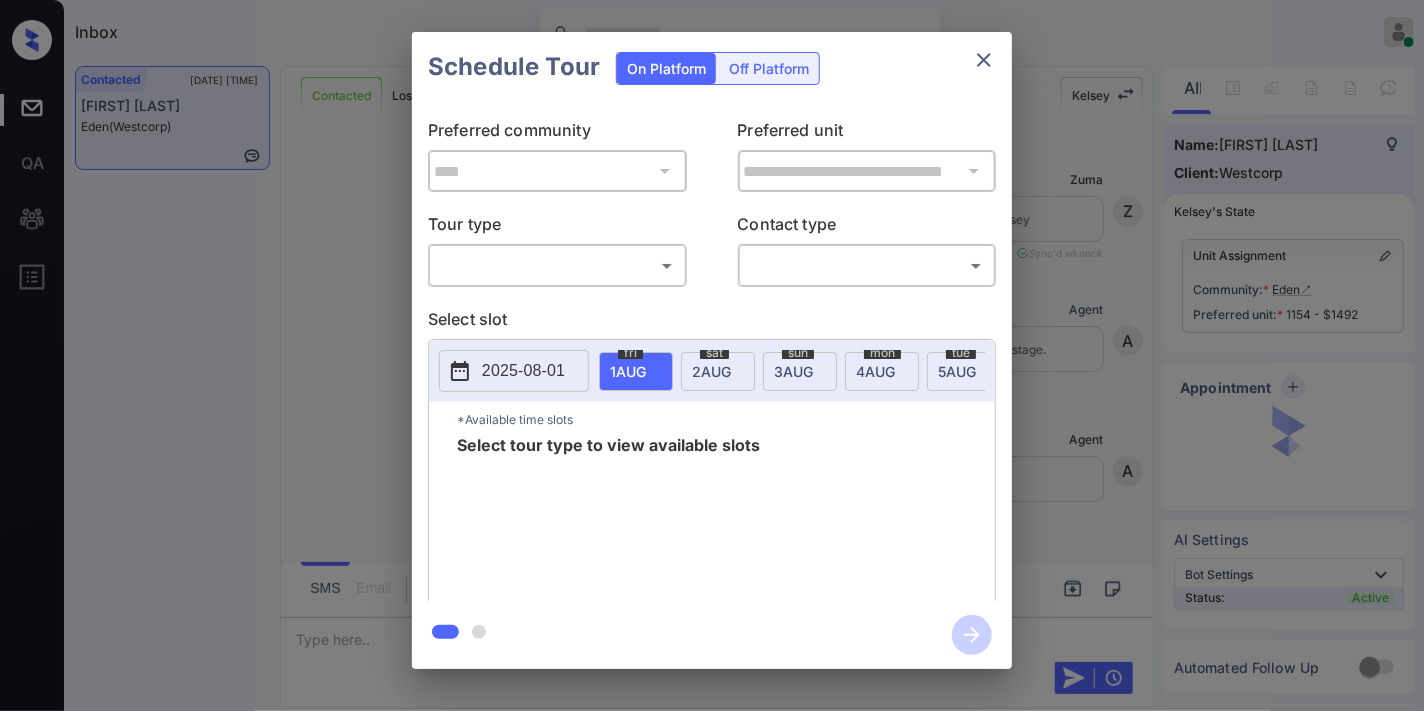 click on "Inbox [FIRST] [LAST] Online Set yourself   offline Set yourself   on break Profile Switch to  dark  mode Sign out Contacted Aug-01 [TIME]   [FIRST] [LAST] ([COMPANY]) Contacted Lost Lead Sentiment: Angry Upon sliding the acknowledgement:  Lead will move to lost stage. * ​ SMS and call option will be set to opt out. AFM will be turned off for the lead. [FIRST] New Message [COMPANY] Lead transferred to leasing agent: [FIRST] [DATE] [TIME]  Sync'd w  knock [INITIAL] New Message Agent Lead created via webhook in Inbound stage. [DATE] [TIME] [INITIAL] New Message Agent AFM Request sent to [FIRST]. [DATE] [TIME] [INITIAL] New Message [FIRST] Hi [FIRST]. This is [FIRST] with [COMPANY]. We’d love to have you come tour with us. What’s a good day and time for you? [DATE] [TIME]   | TemplateAFMSms  Sync'd w  knock [INITIAL] New Message [FIRST] Lead archived by [FIRST]! [DATE] [TIME] [INITIAL] New Message [FIRST] I think I am looking to immediately apply for unit 1129 [DATE] [TIME]    Sync'd w  knock [INITIAL] New Message [INITIAL]" at bounding box center [712, 355] 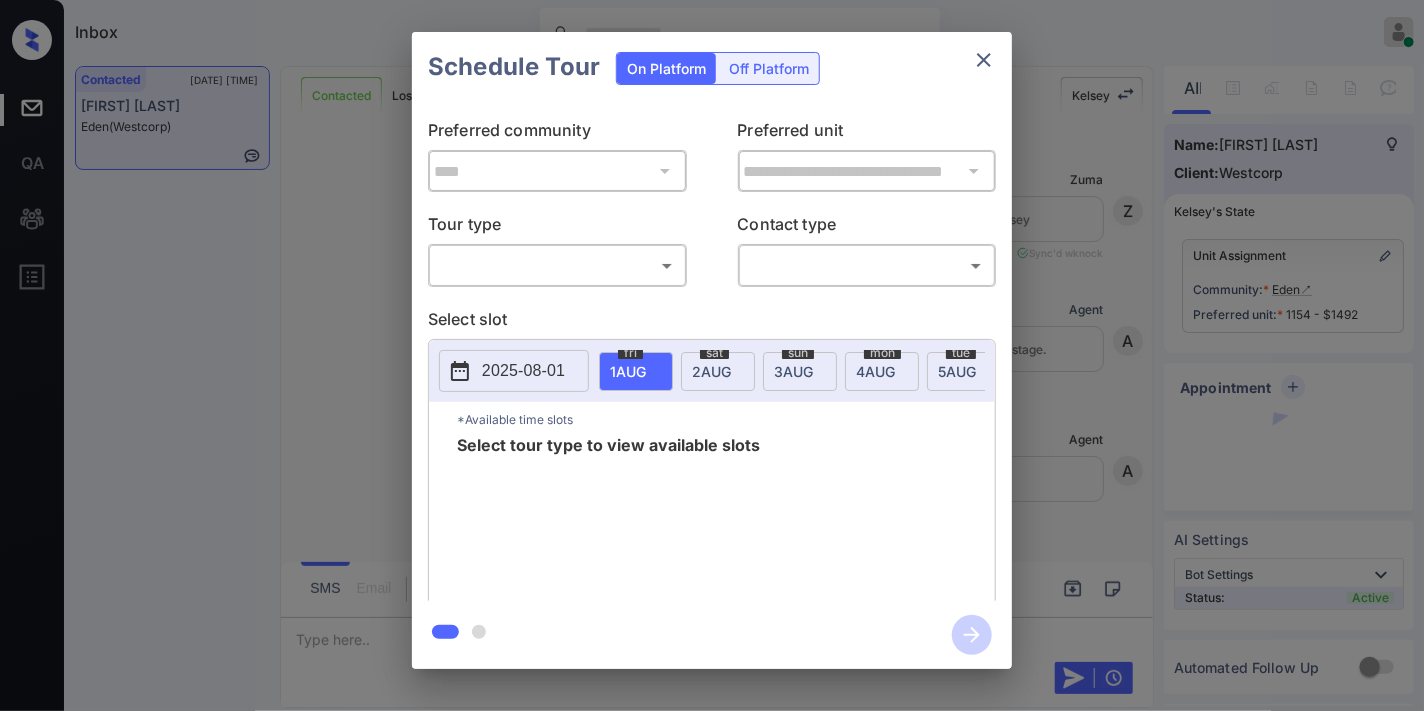 scroll, scrollTop: 4683, scrollLeft: 0, axis: vertical 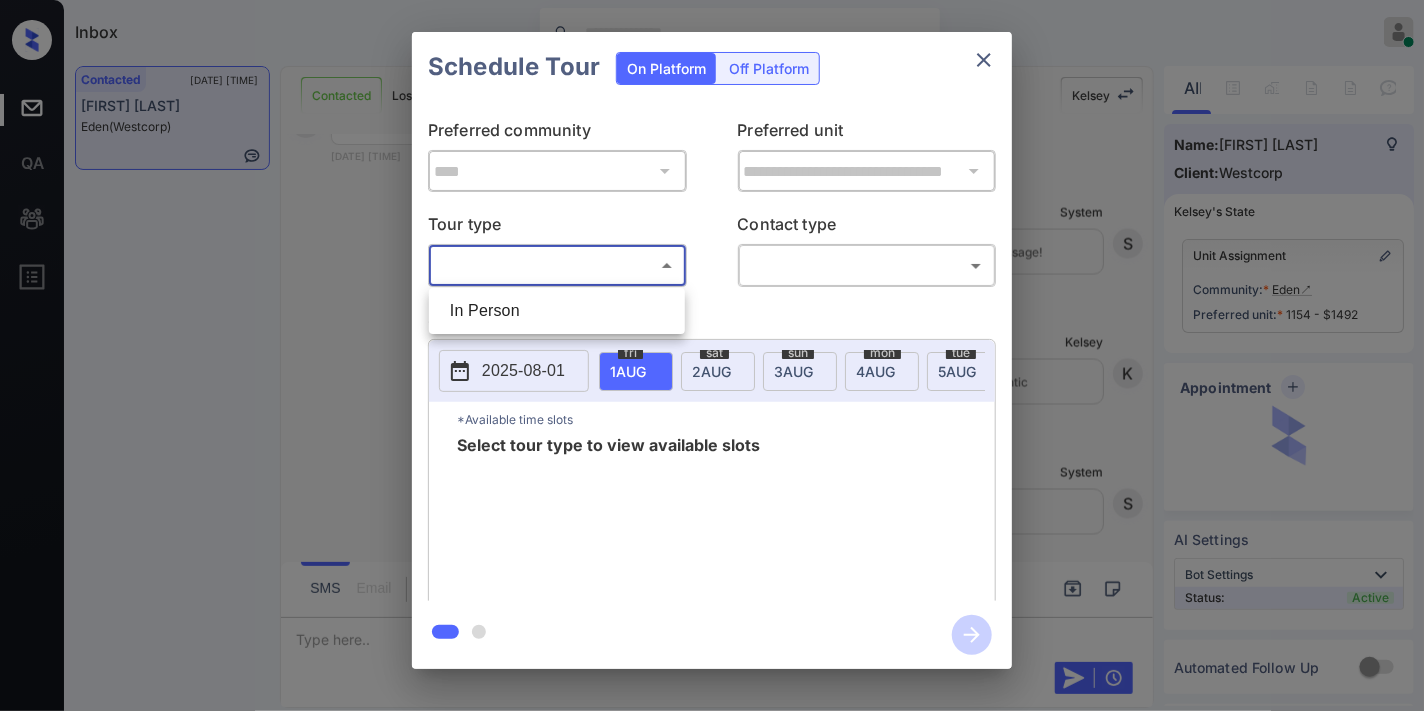 click on "In Person" at bounding box center (557, 311) 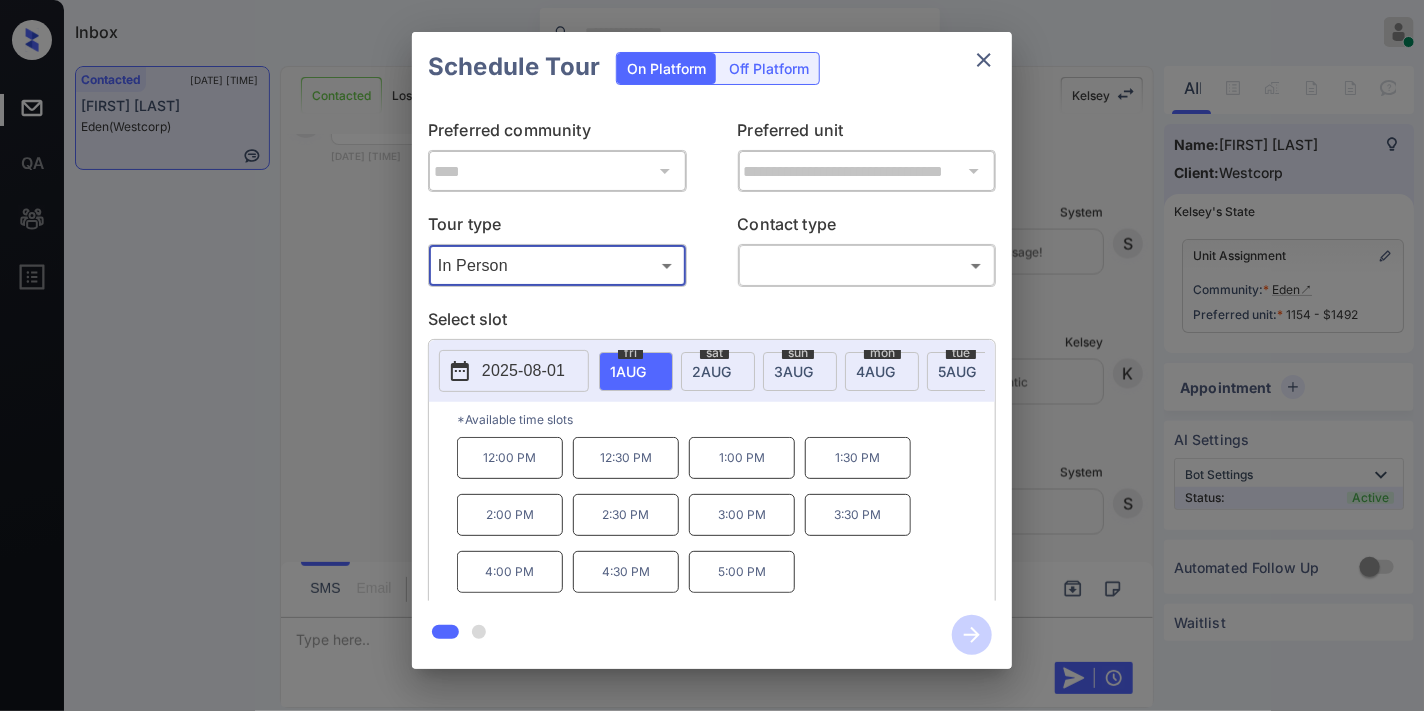 type on "********" 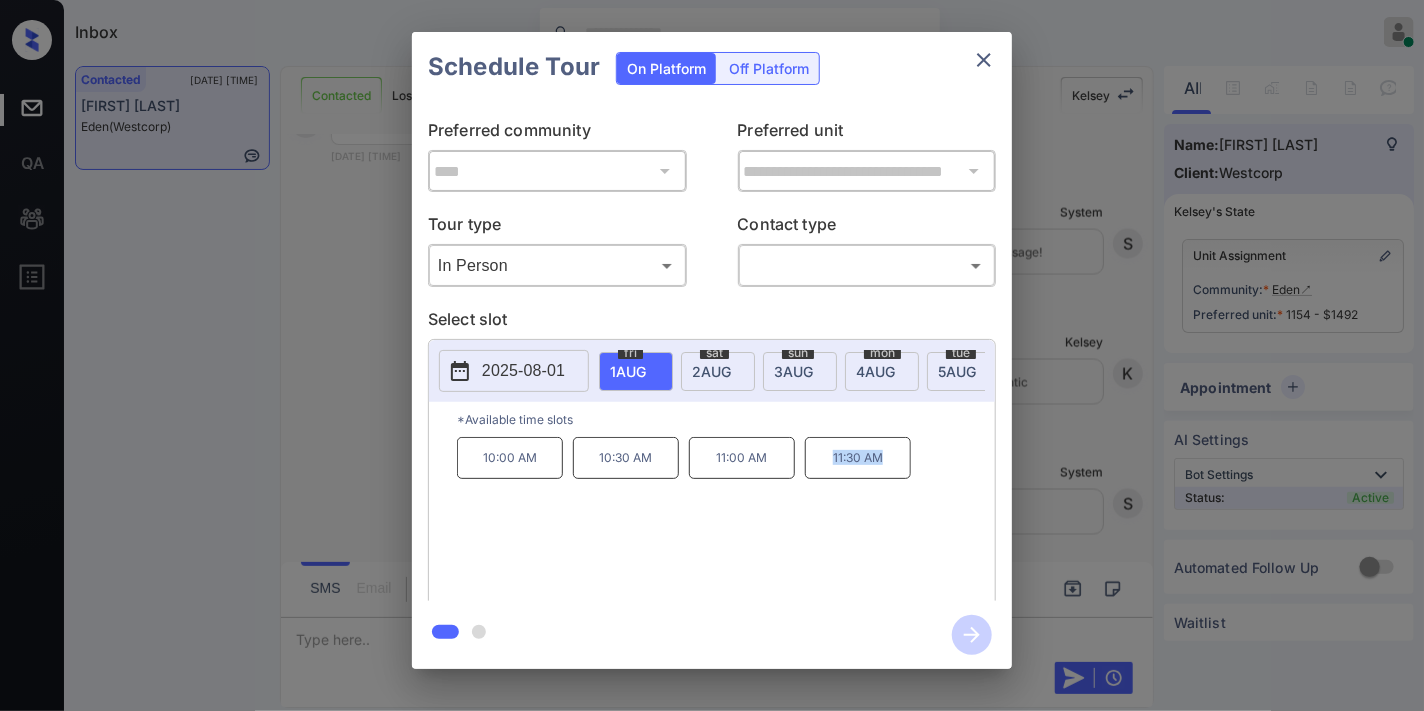 click on "11:30 AM" at bounding box center [858, 458] 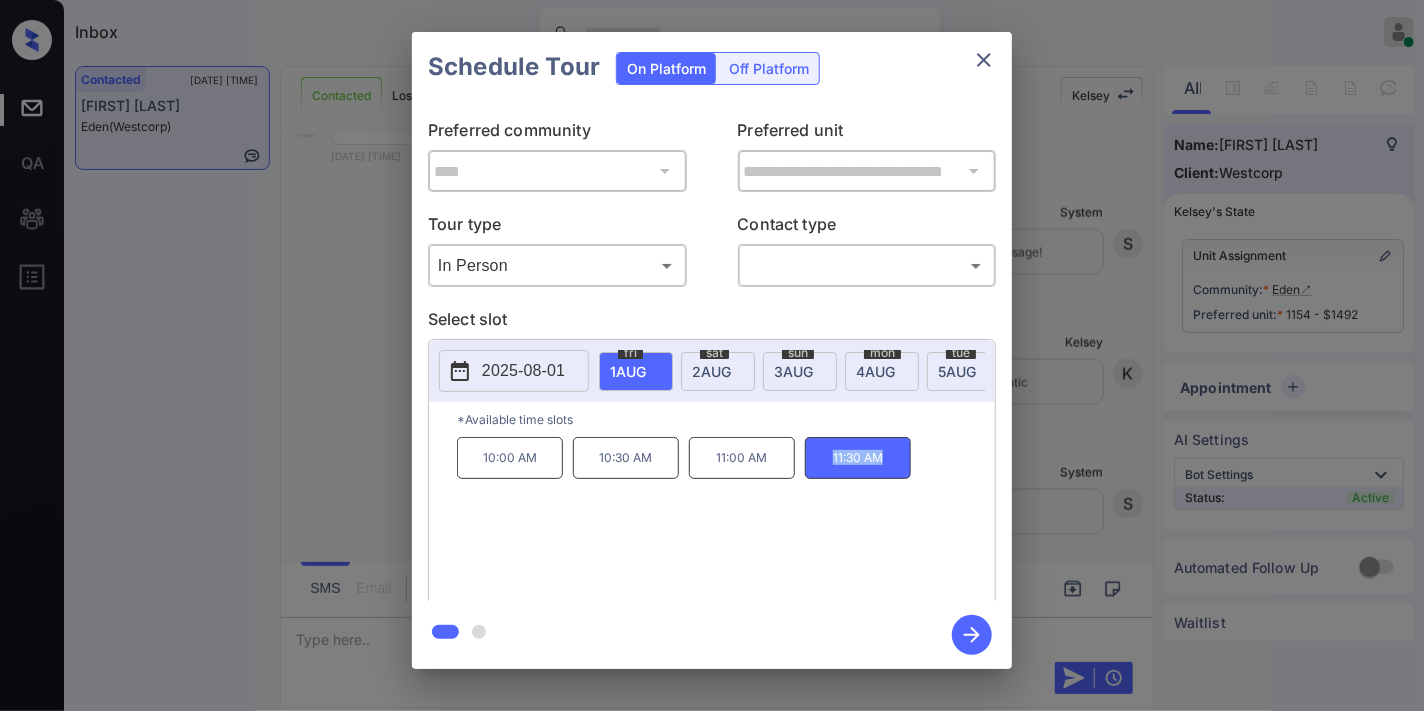 copy on "11:30 AM" 